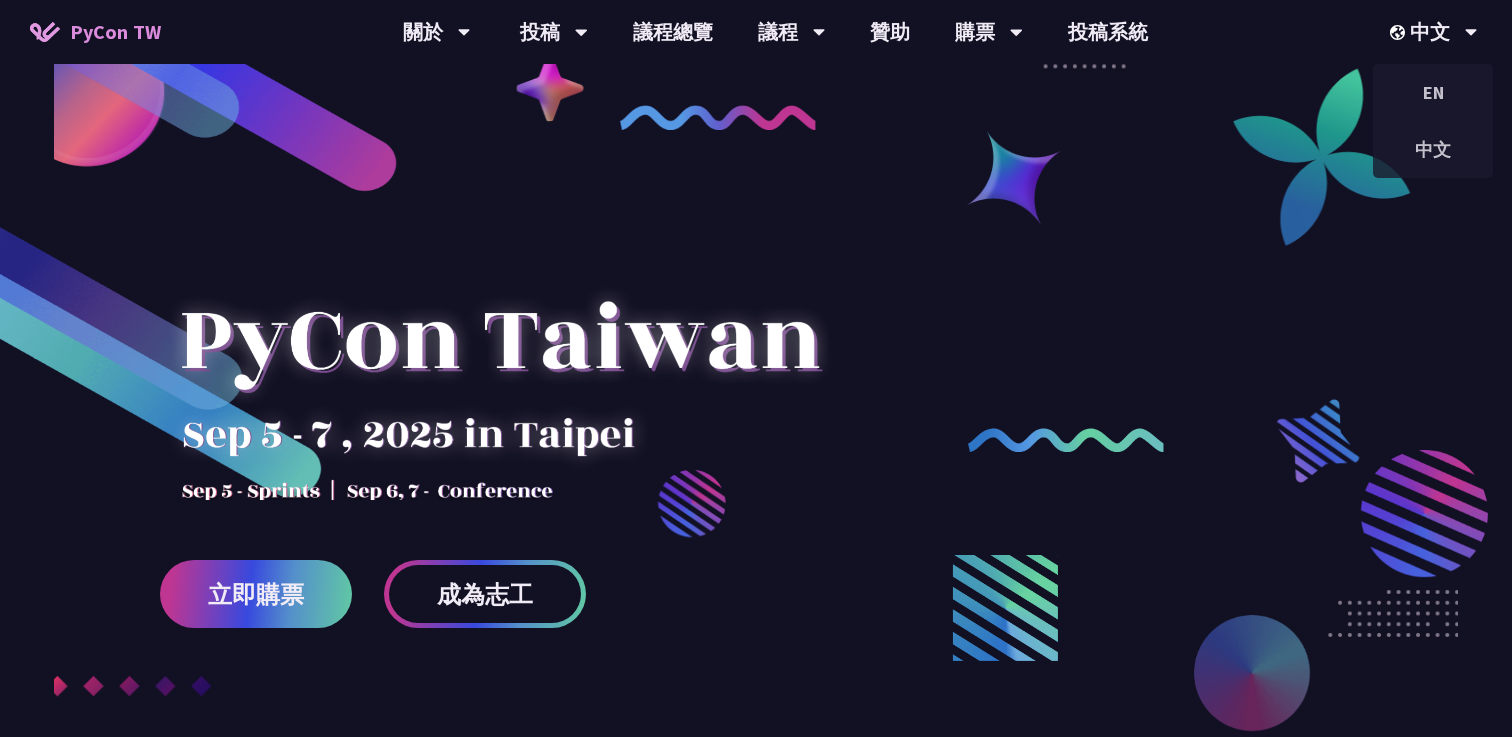 scroll, scrollTop: 0, scrollLeft: 0, axis: both 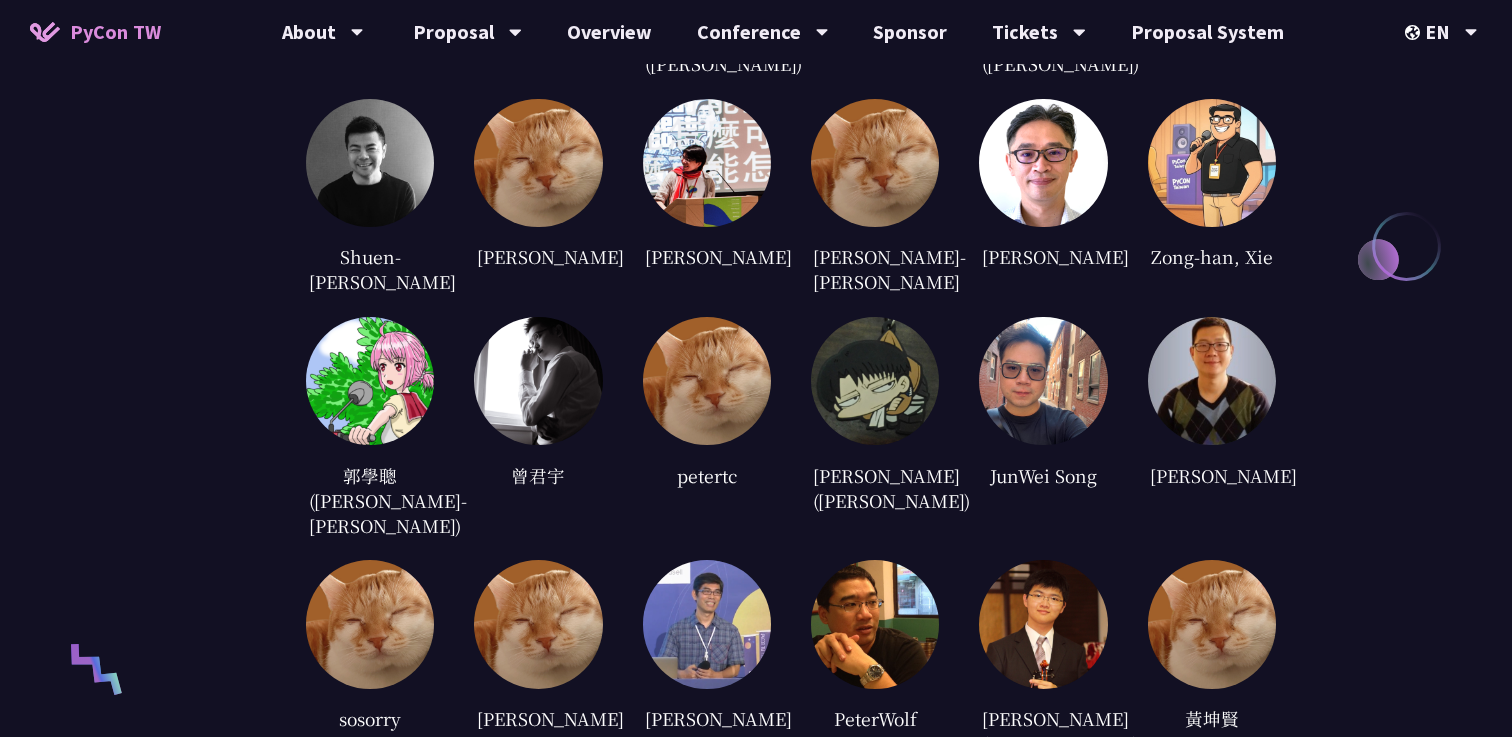 click at bounding box center [1043, 381] 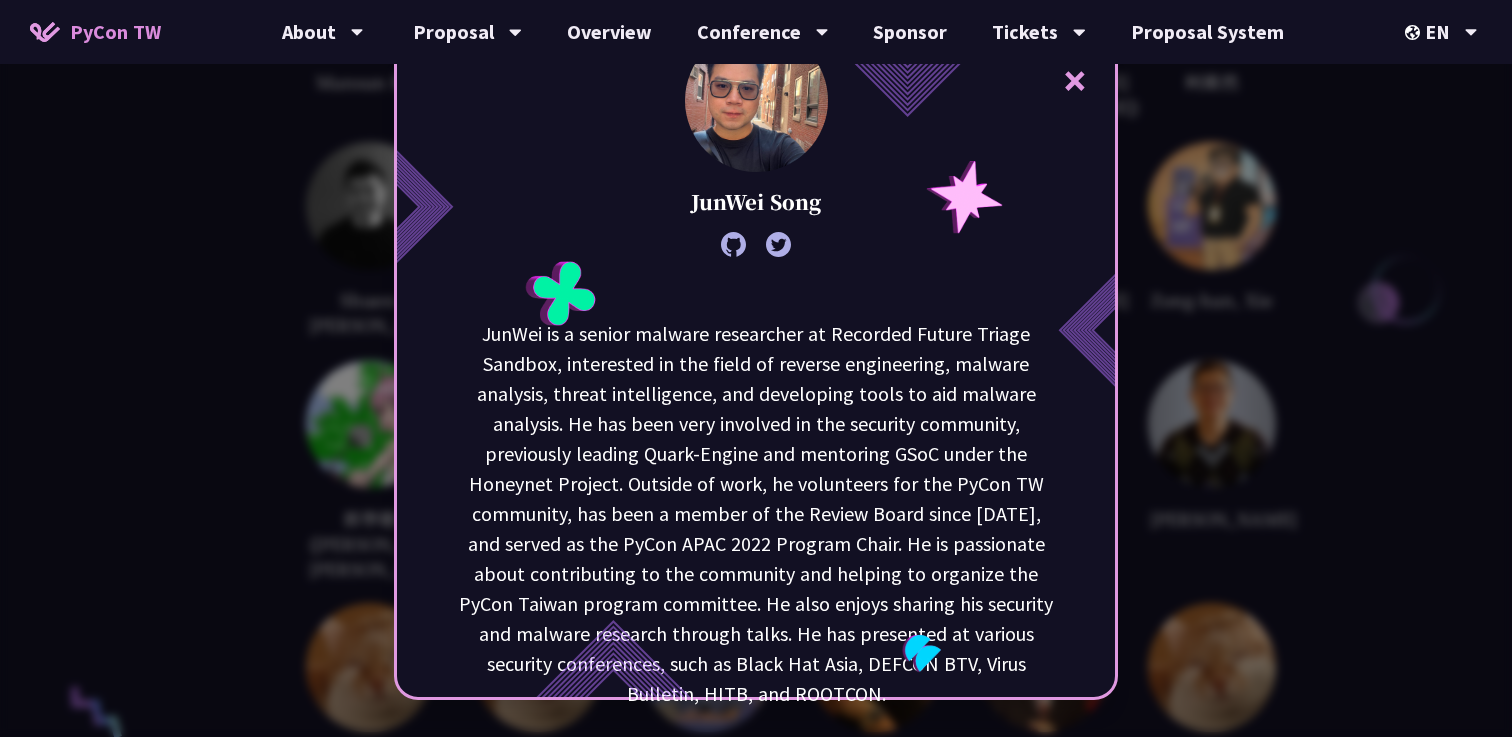 scroll, scrollTop: 2712, scrollLeft: 0, axis: vertical 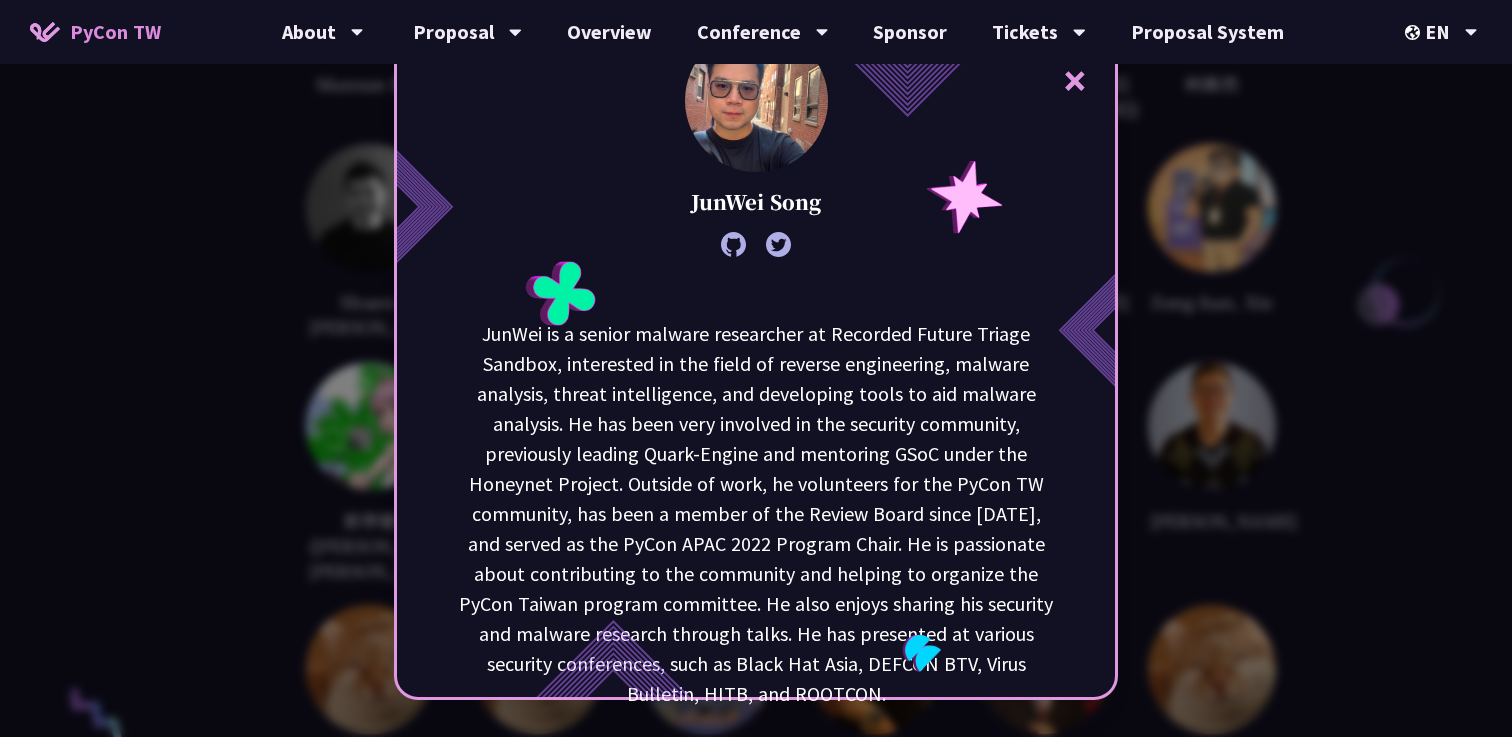 click on "×" at bounding box center (1075, 80) 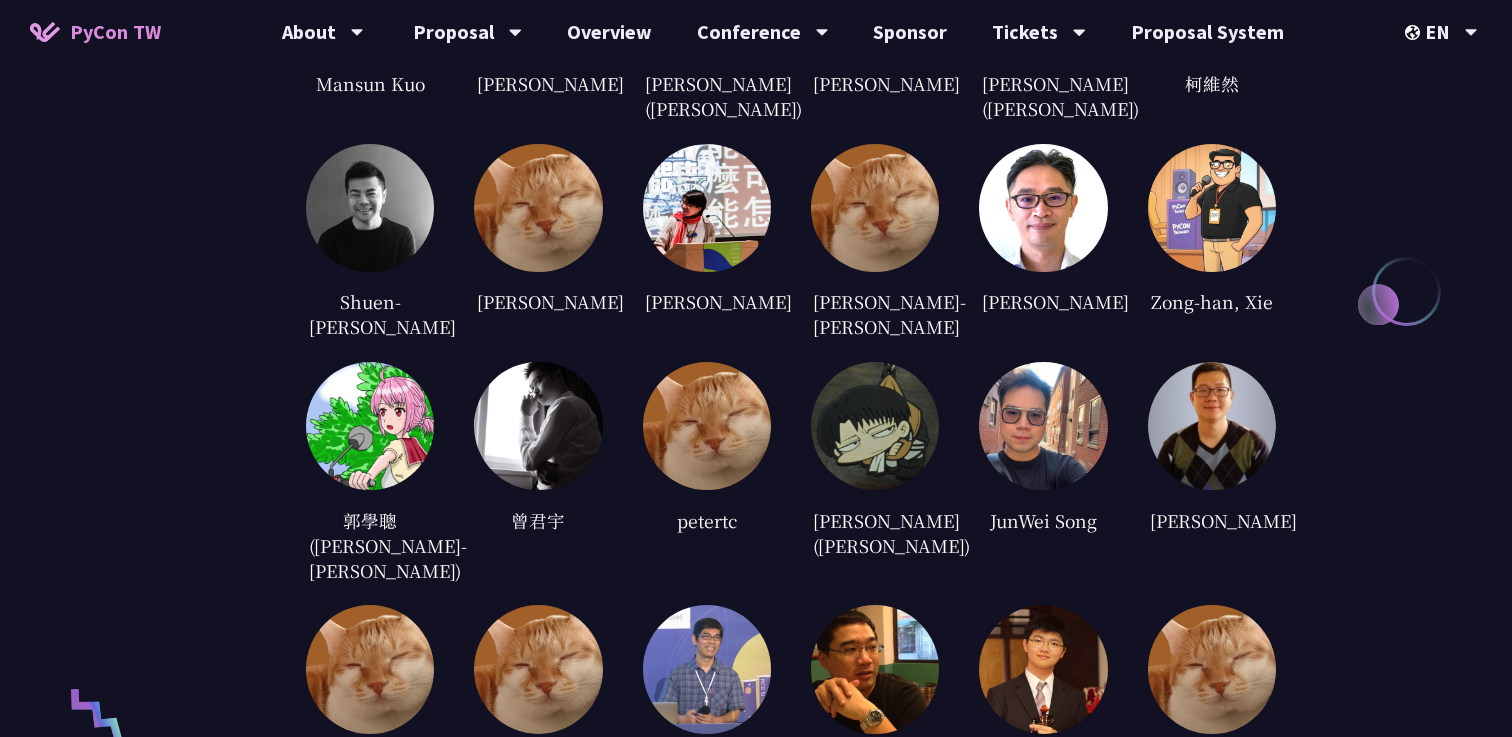 click at bounding box center [1212, 208] 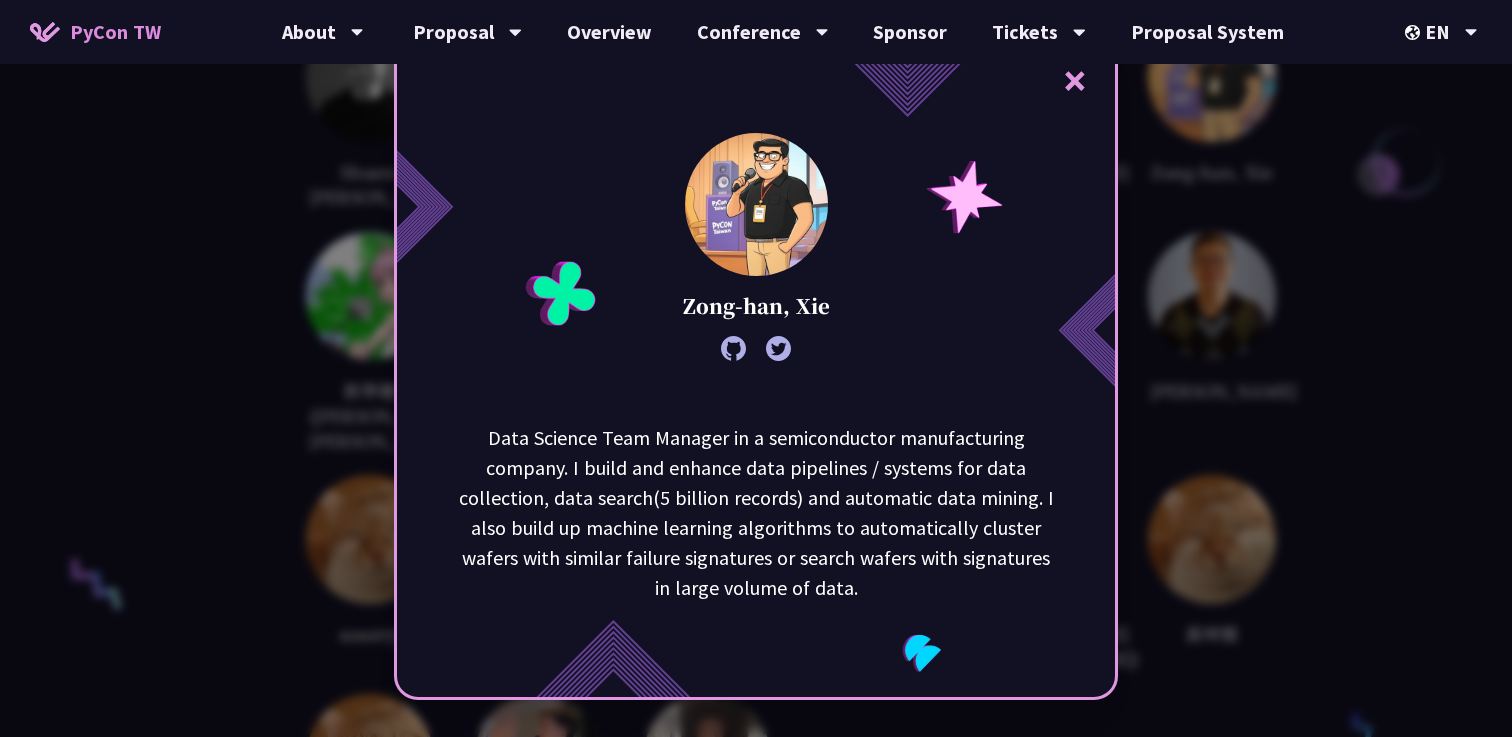 scroll, scrollTop: 2873, scrollLeft: 0, axis: vertical 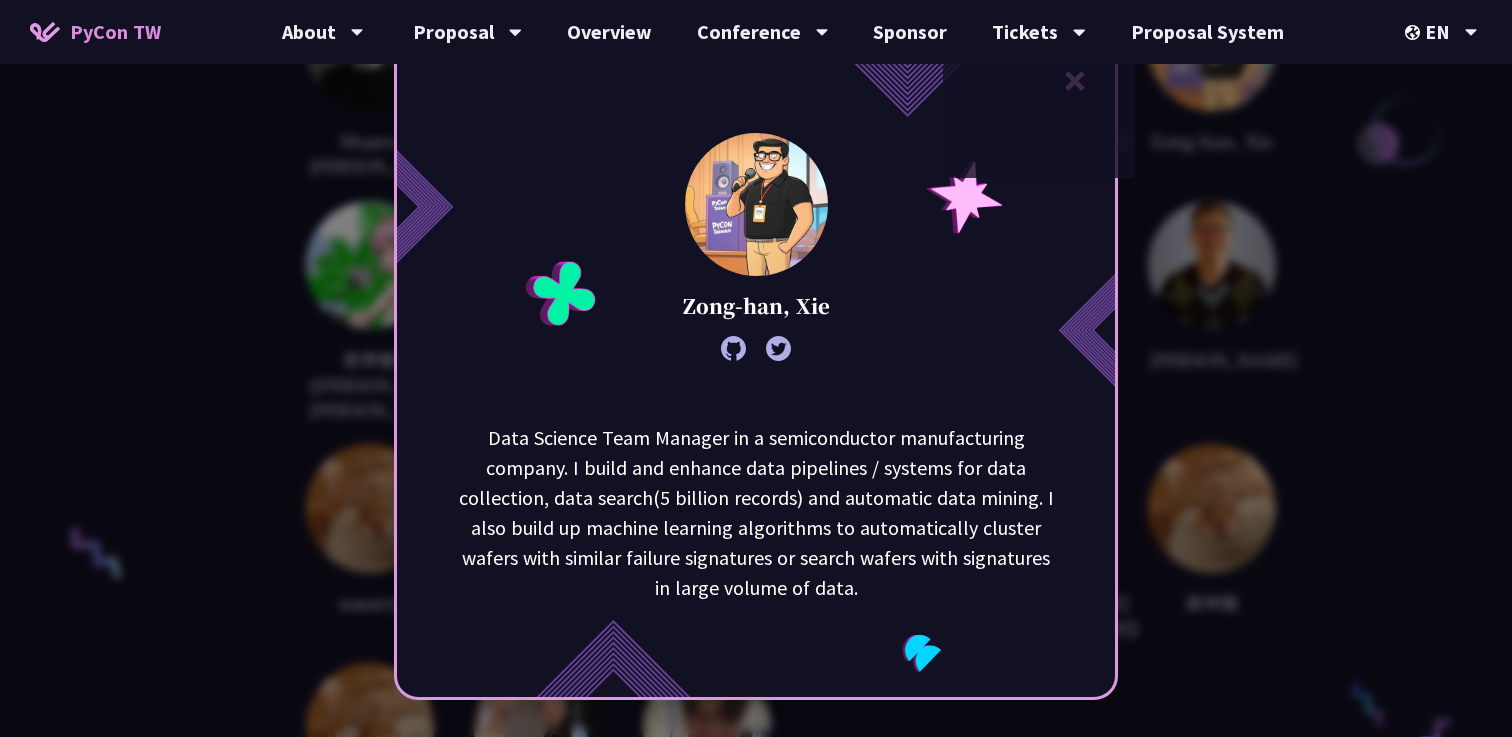 click on "×
Zong-han, Xie
Data Science Team Manager in a semiconductor manufacturing company. I build and enhance data pipelines / systems for data collection, data search(5 billion records) and automatic data mining. I also build up machine learning algorithms to automatically cluster wafers with similar failure signatures or search wafers with signatures in large volume of data." at bounding box center [756, 368] 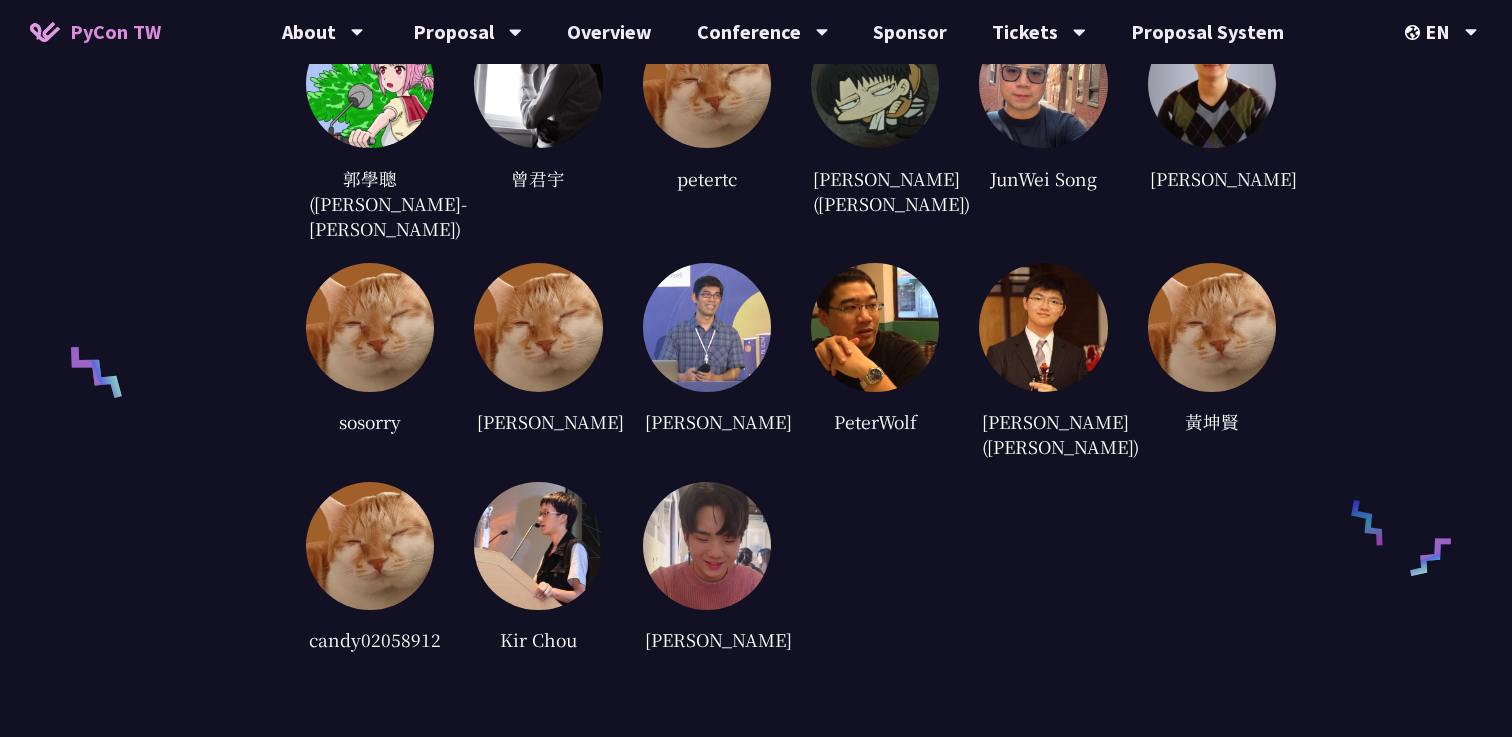 scroll, scrollTop: 3057, scrollLeft: 0, axis: vertical 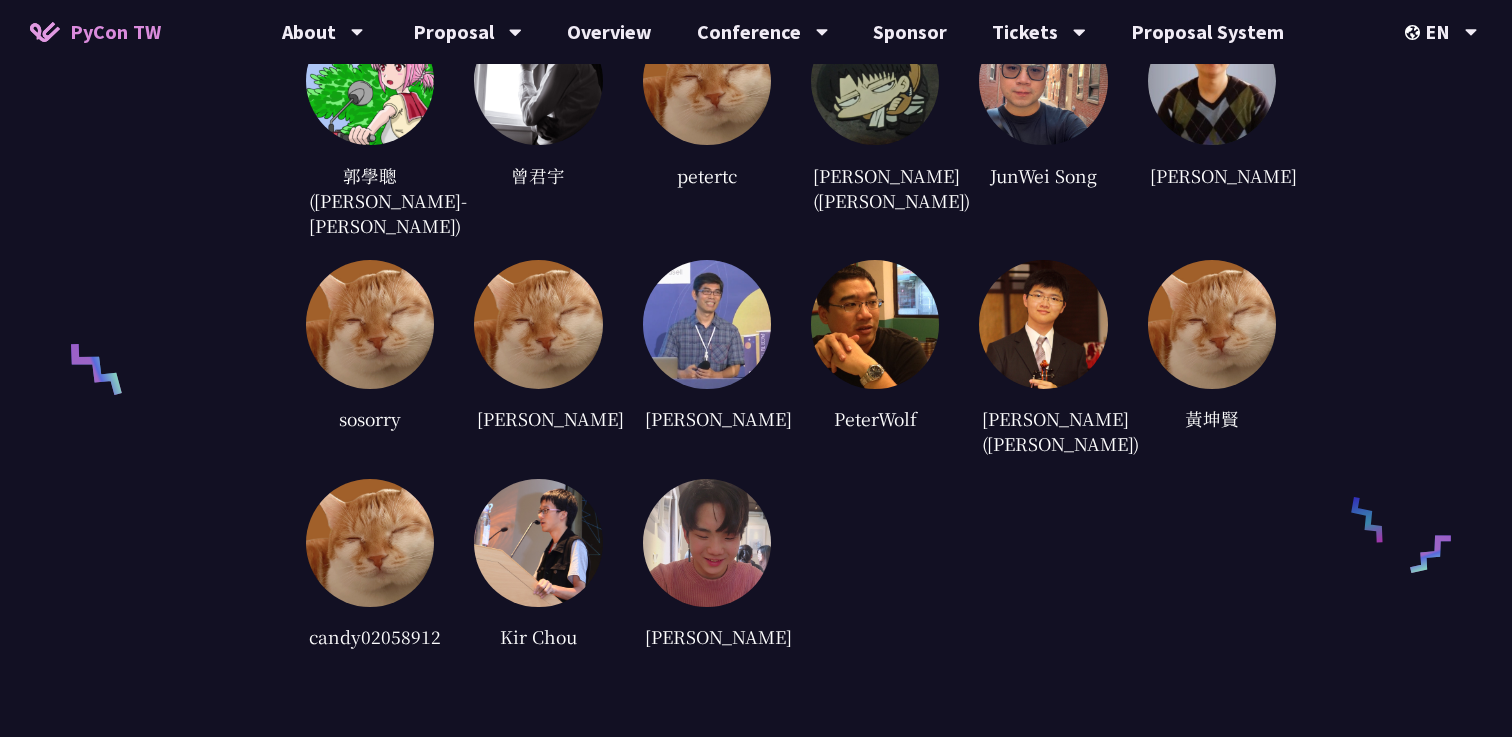 click at bounding box center (707, 543) 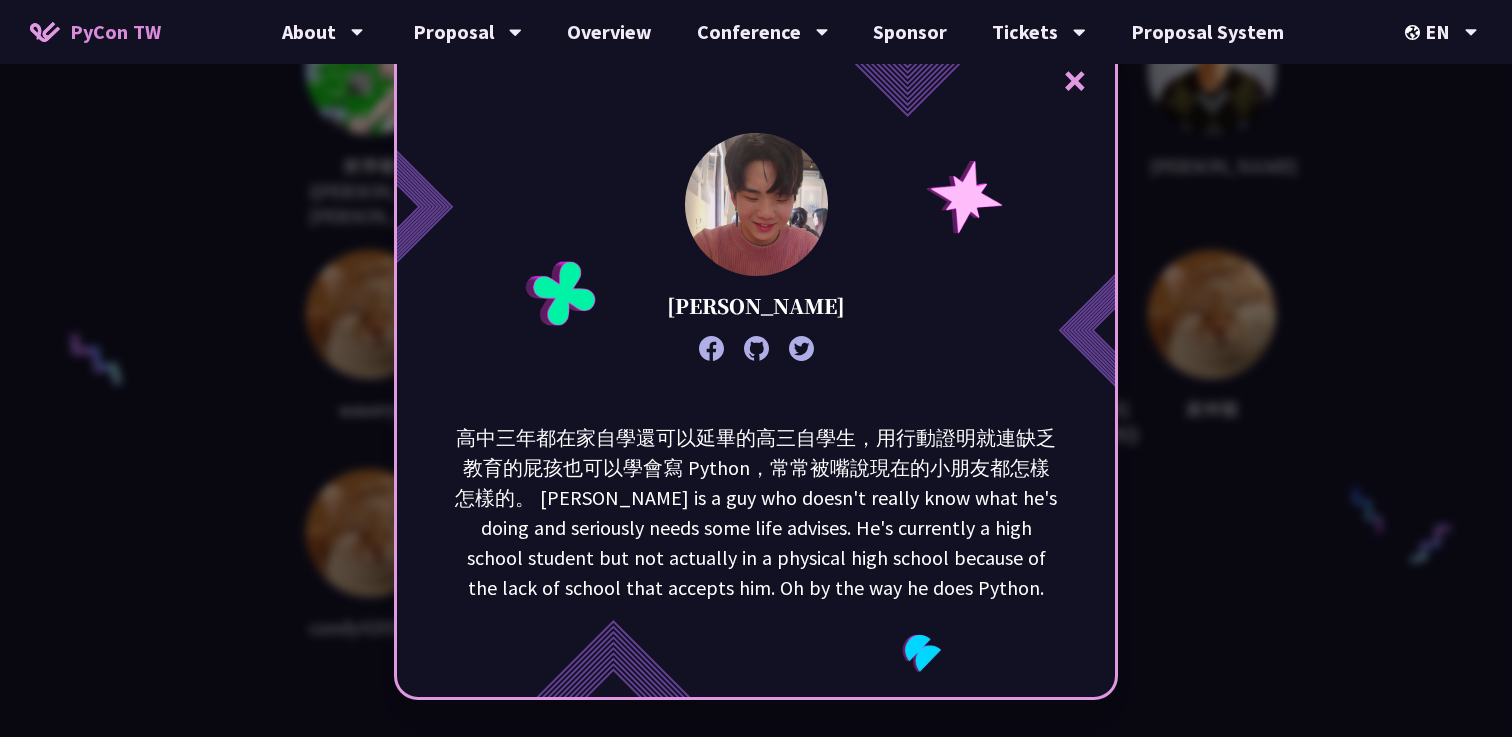 scroll, scrollTop: 3098, scrollLeft: 0, axis: vertical 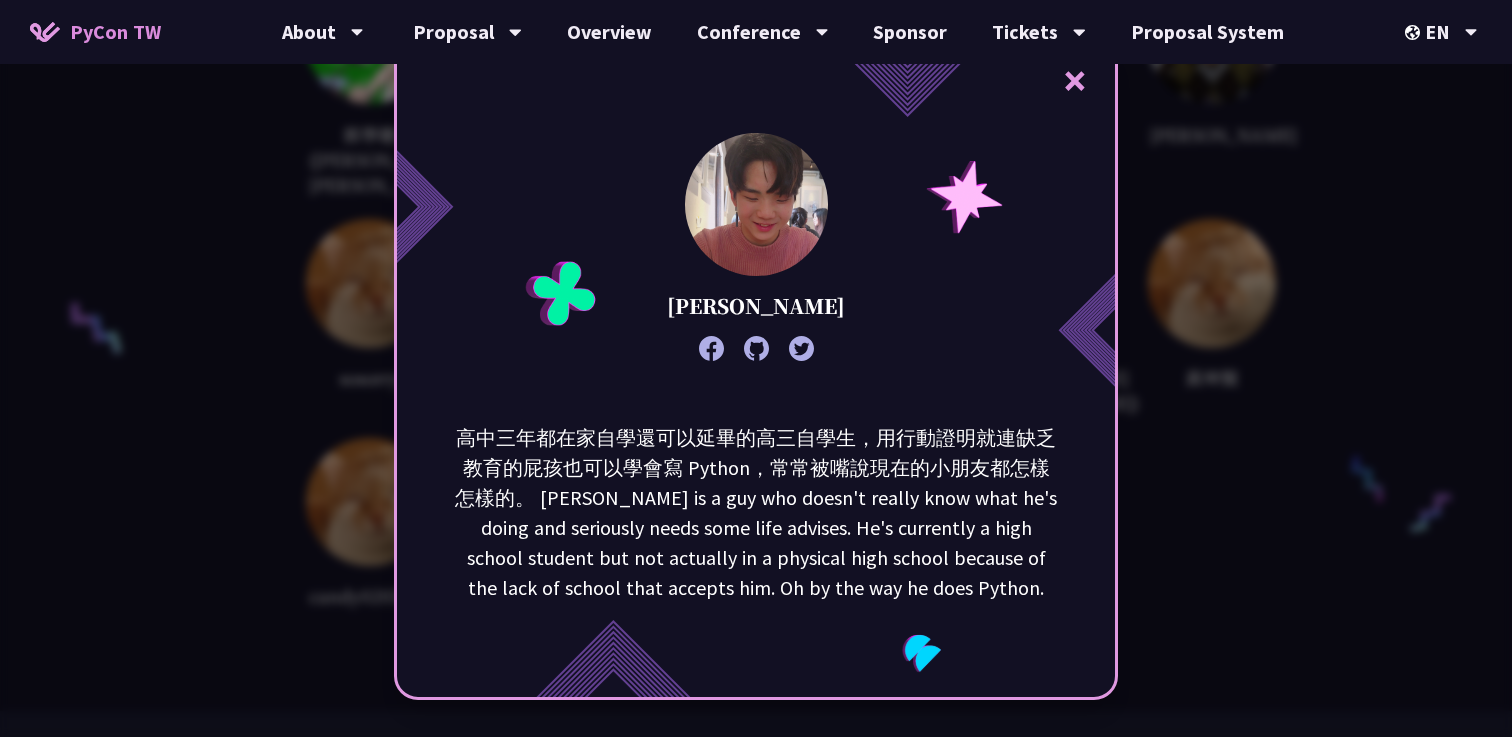 click on "×" at bounding box center (1075, 80) 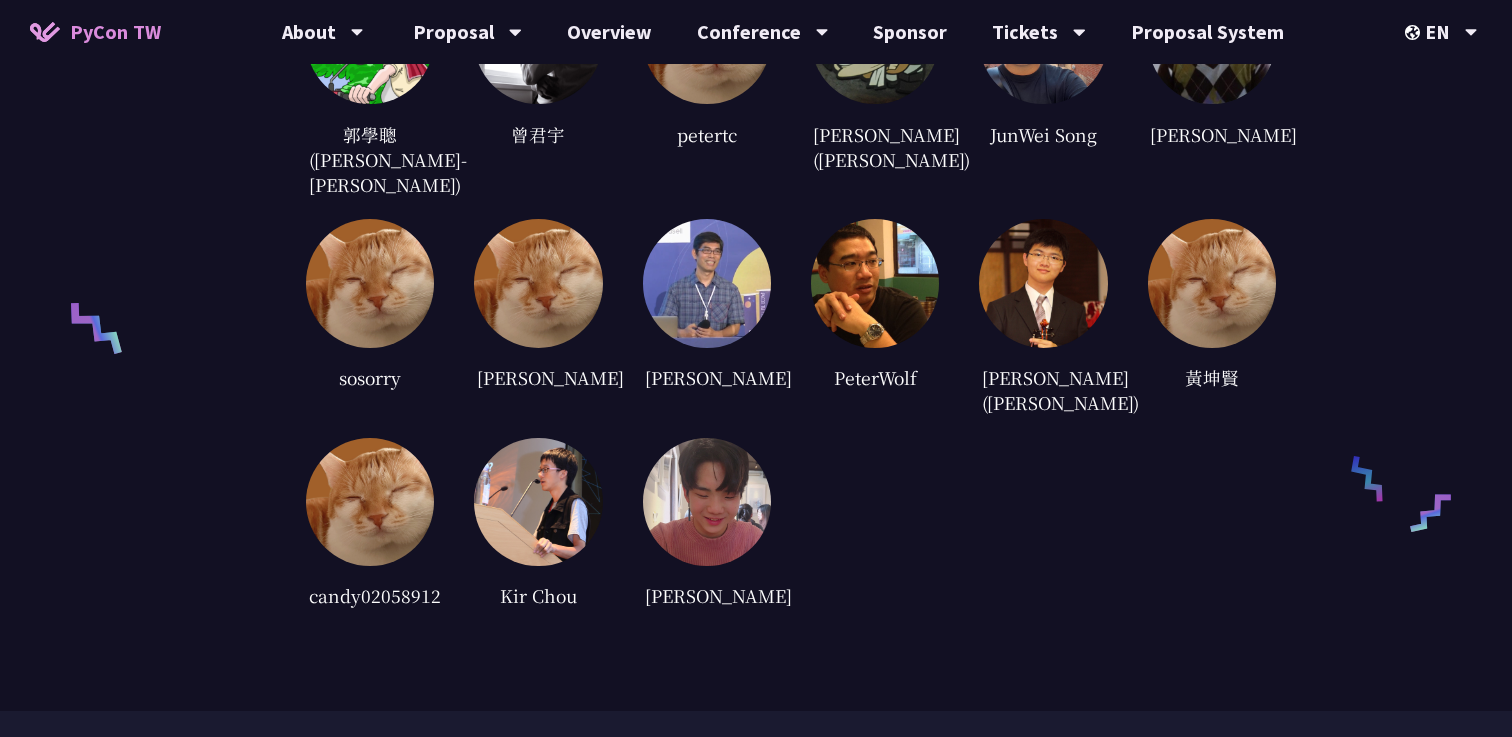 click at bounding box center [538, 502] 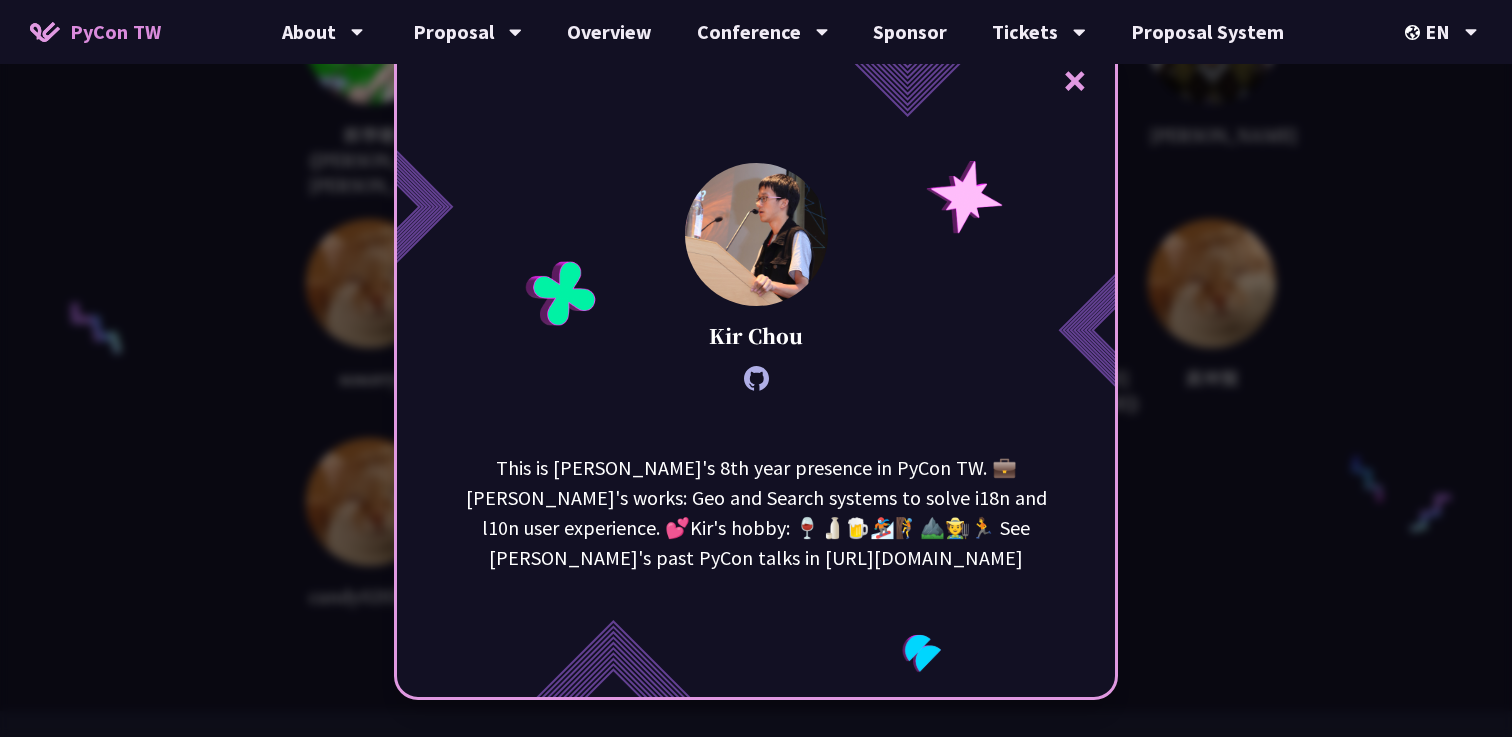 click on "×" at bounding box center (1075, 80) 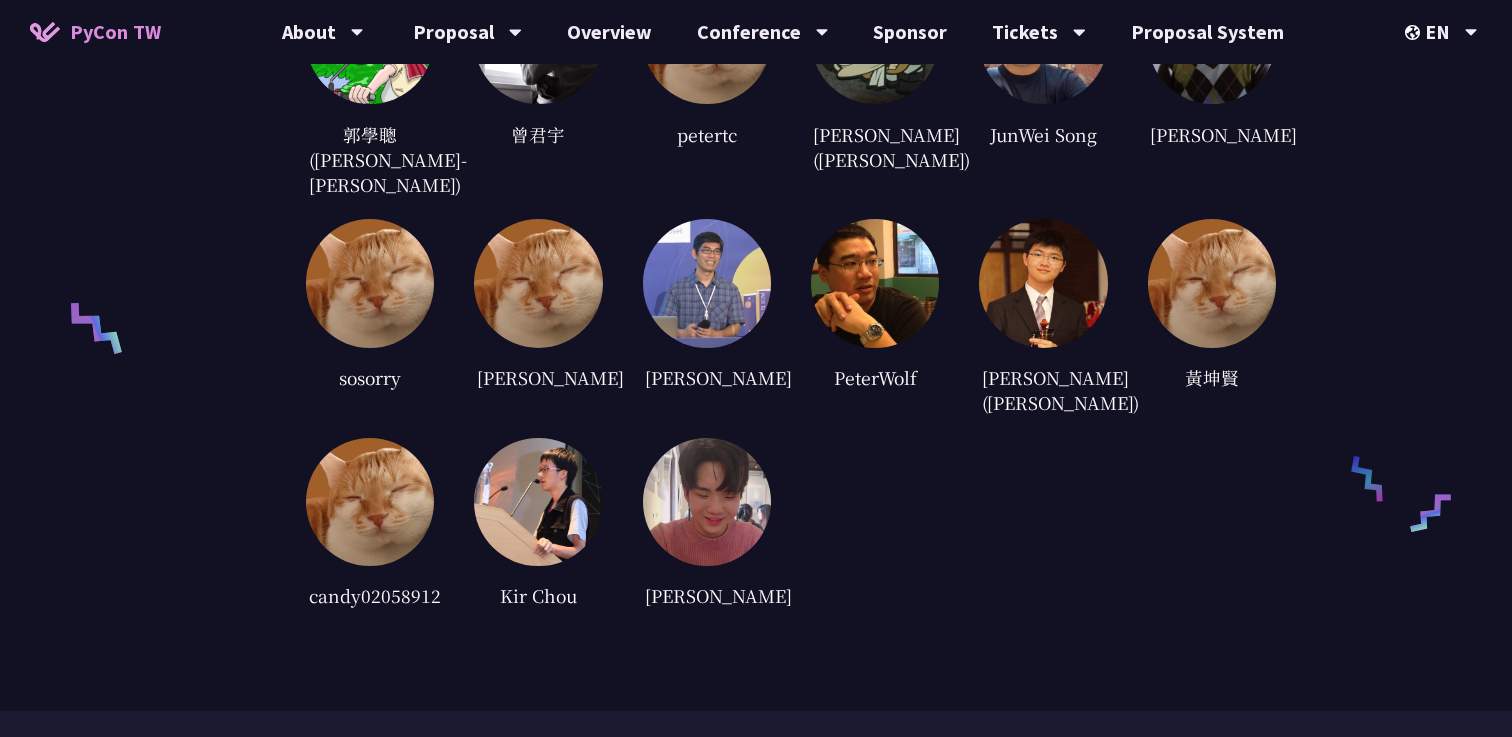 click at bounding box center [1212, 283] 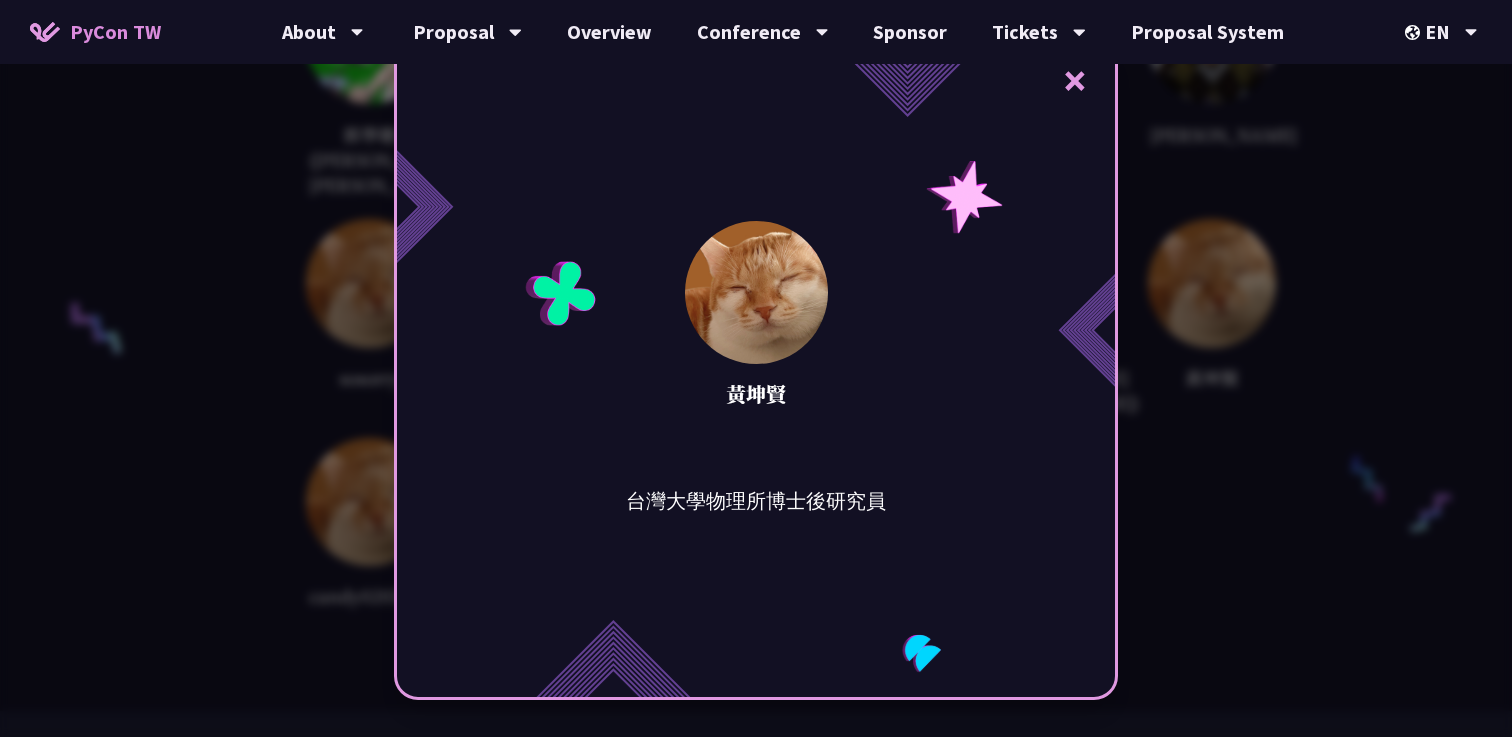 click on "×" at bounding box center (1075, 80) 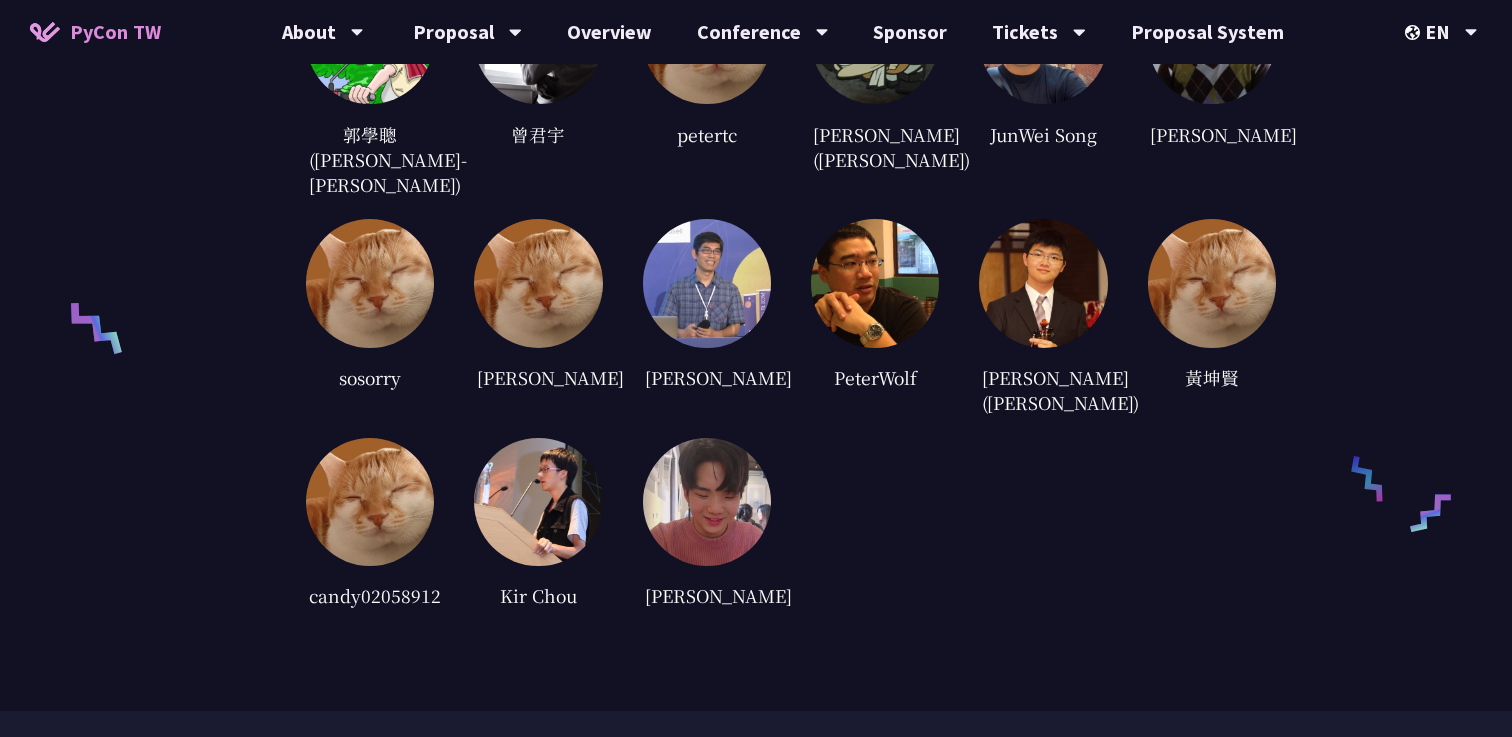 click at bounding box center (1043, 283) 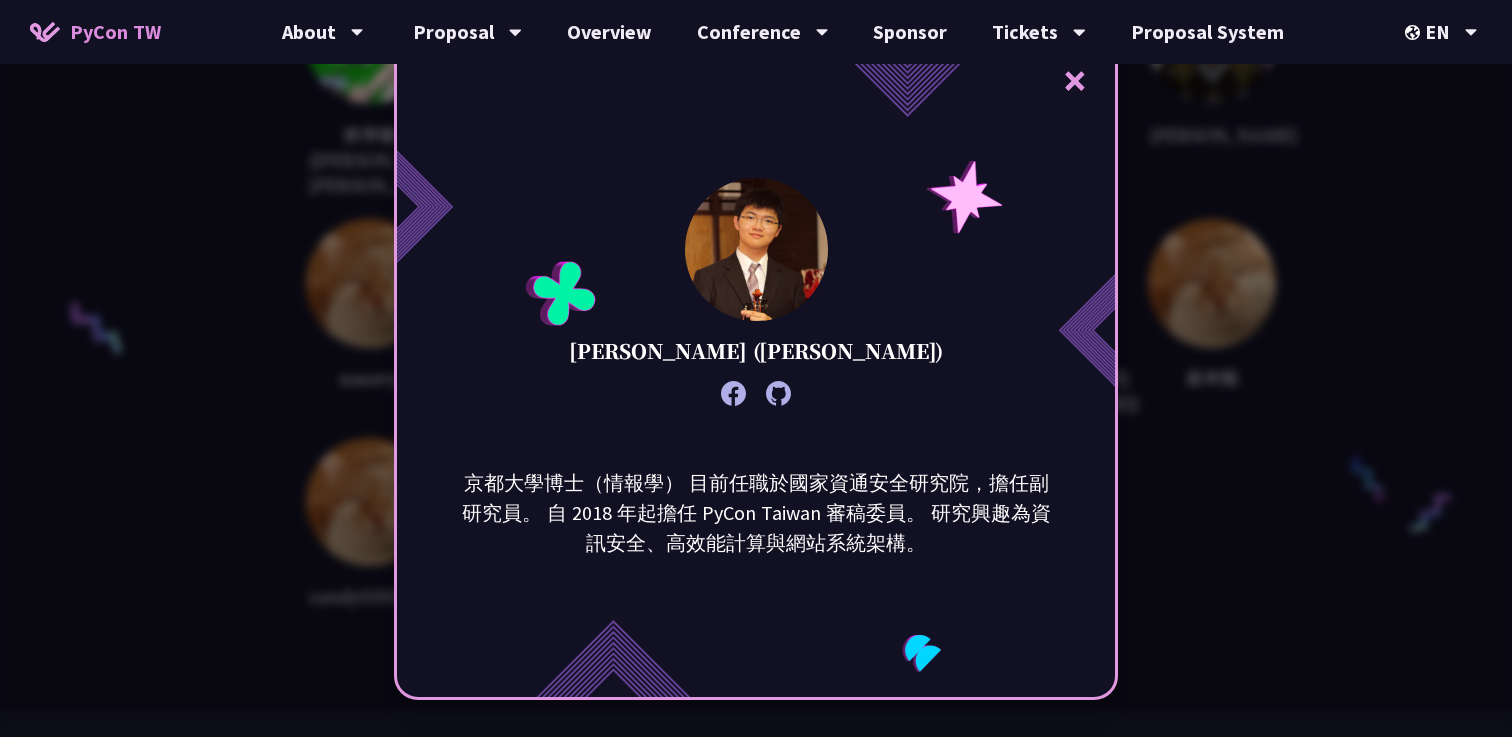 click on "×" at bounding box center [1075, 80] 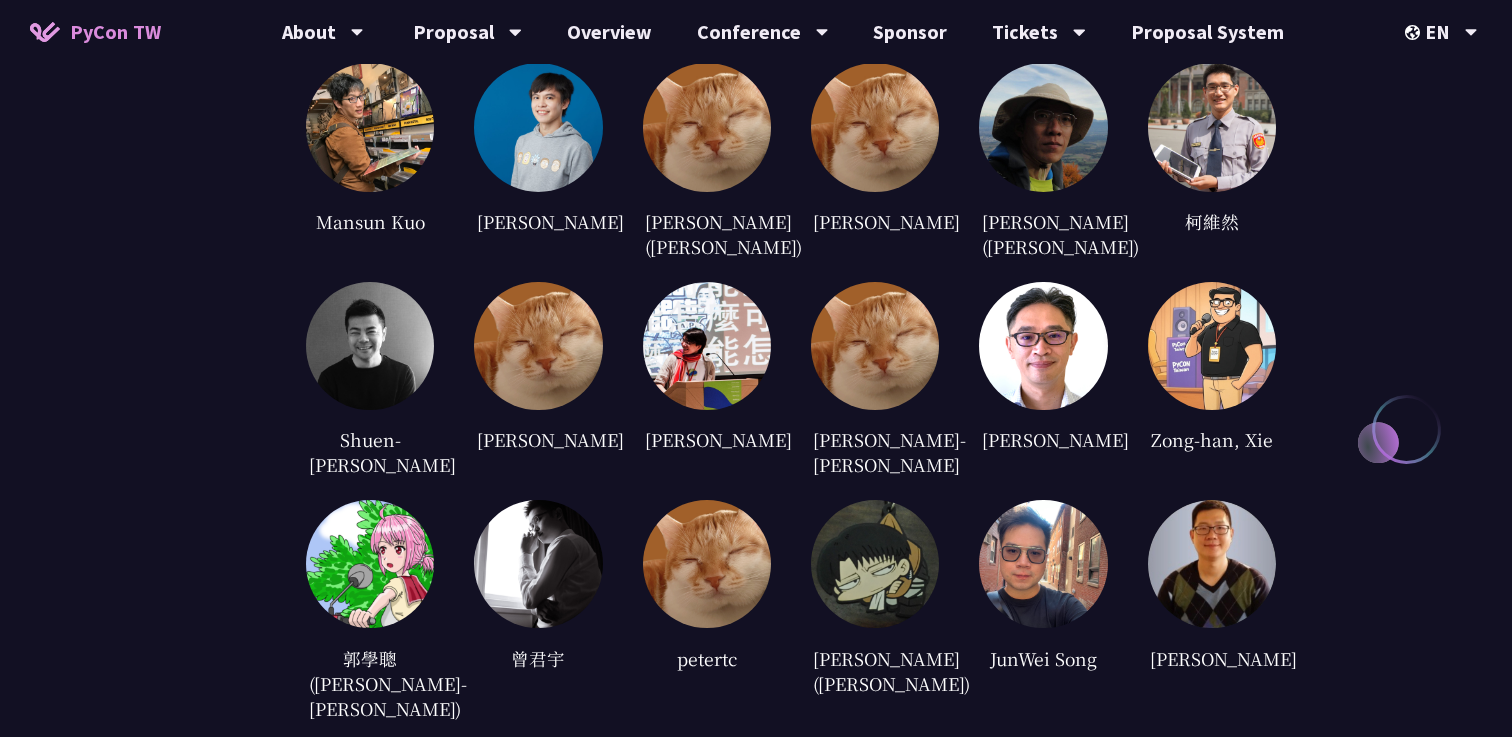 scroll, scrollTop: 2249, scrollLeft: 0, axis: vertical 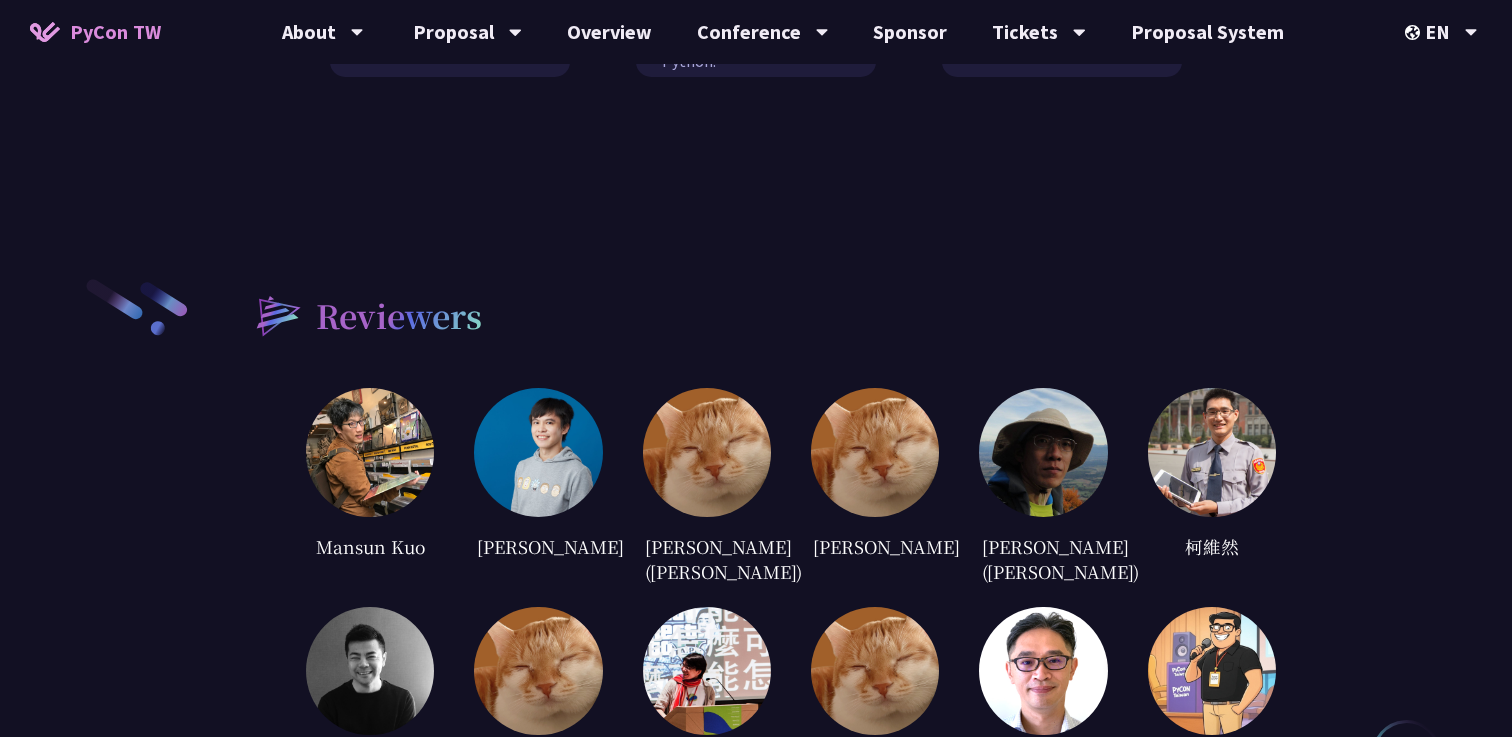 click at bounding box center (370, 452) 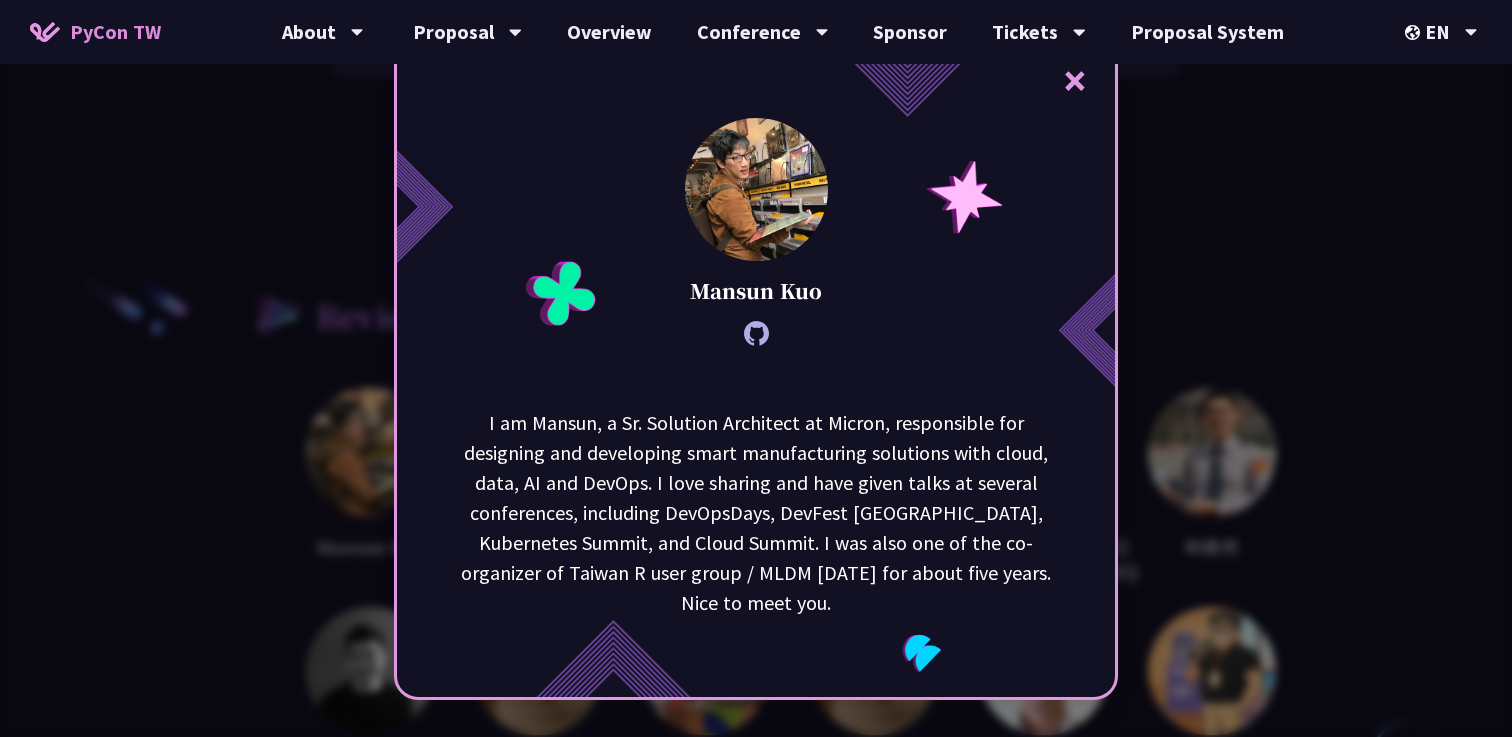 click on "×" at bounding box center [1075, 80] 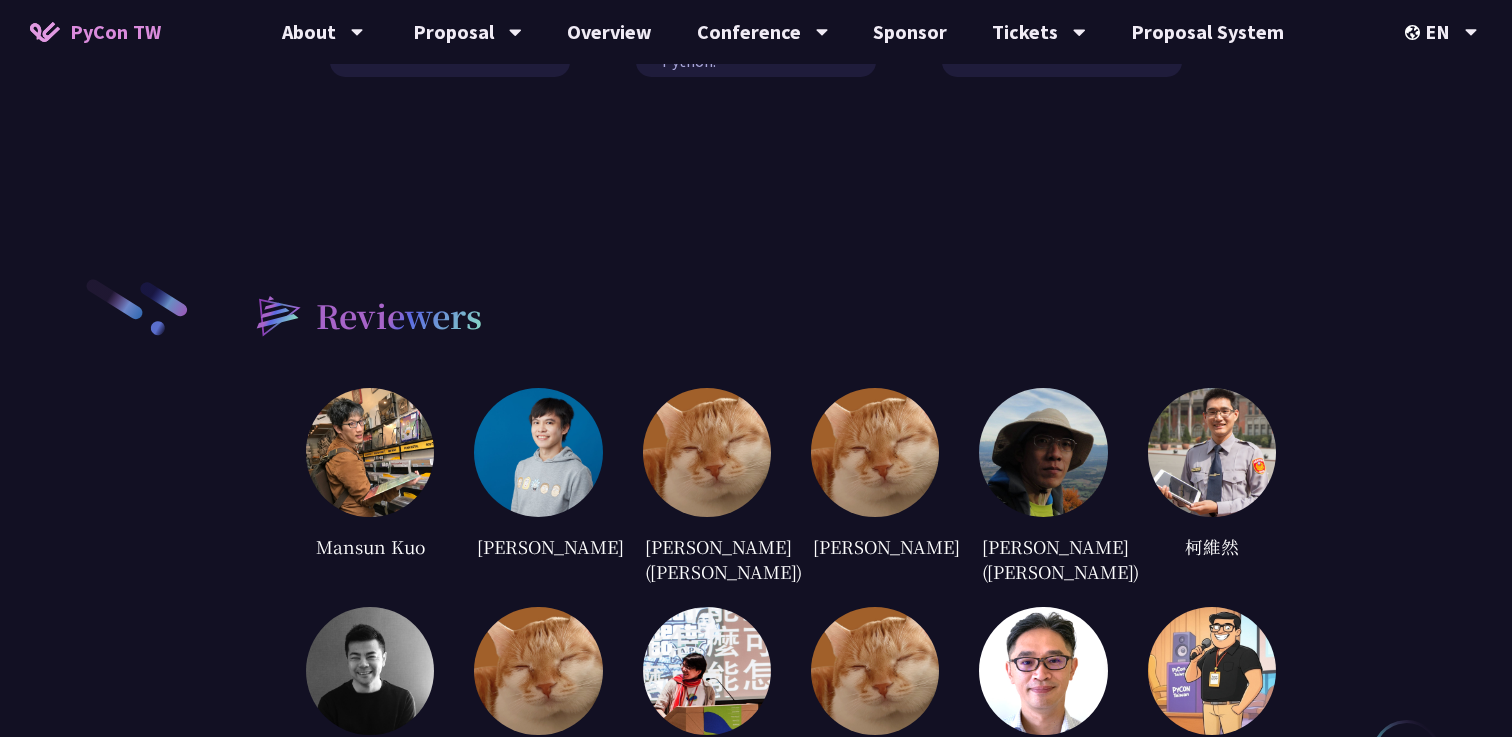 click at bounding box center [538, 452] 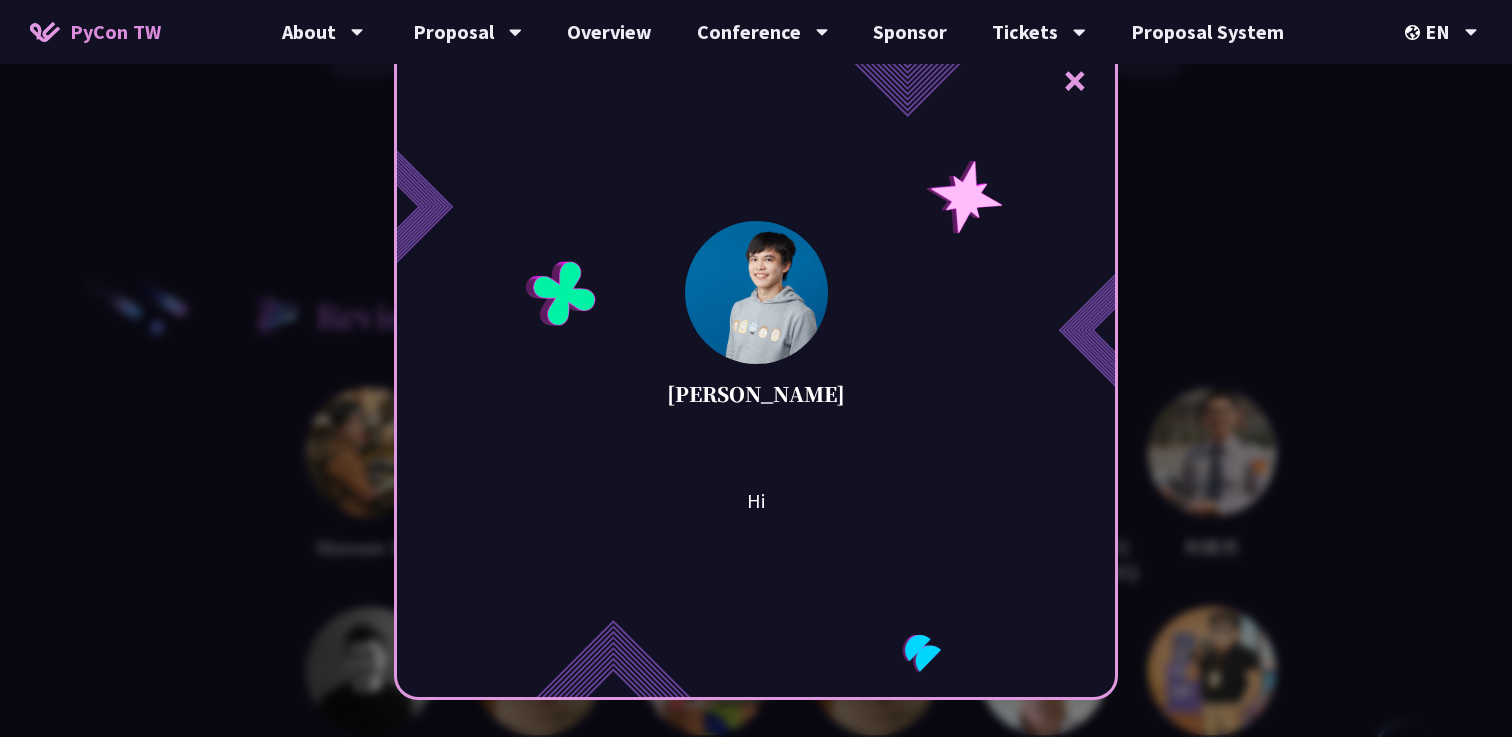 click on "×" at bounding box center [1075, 80] 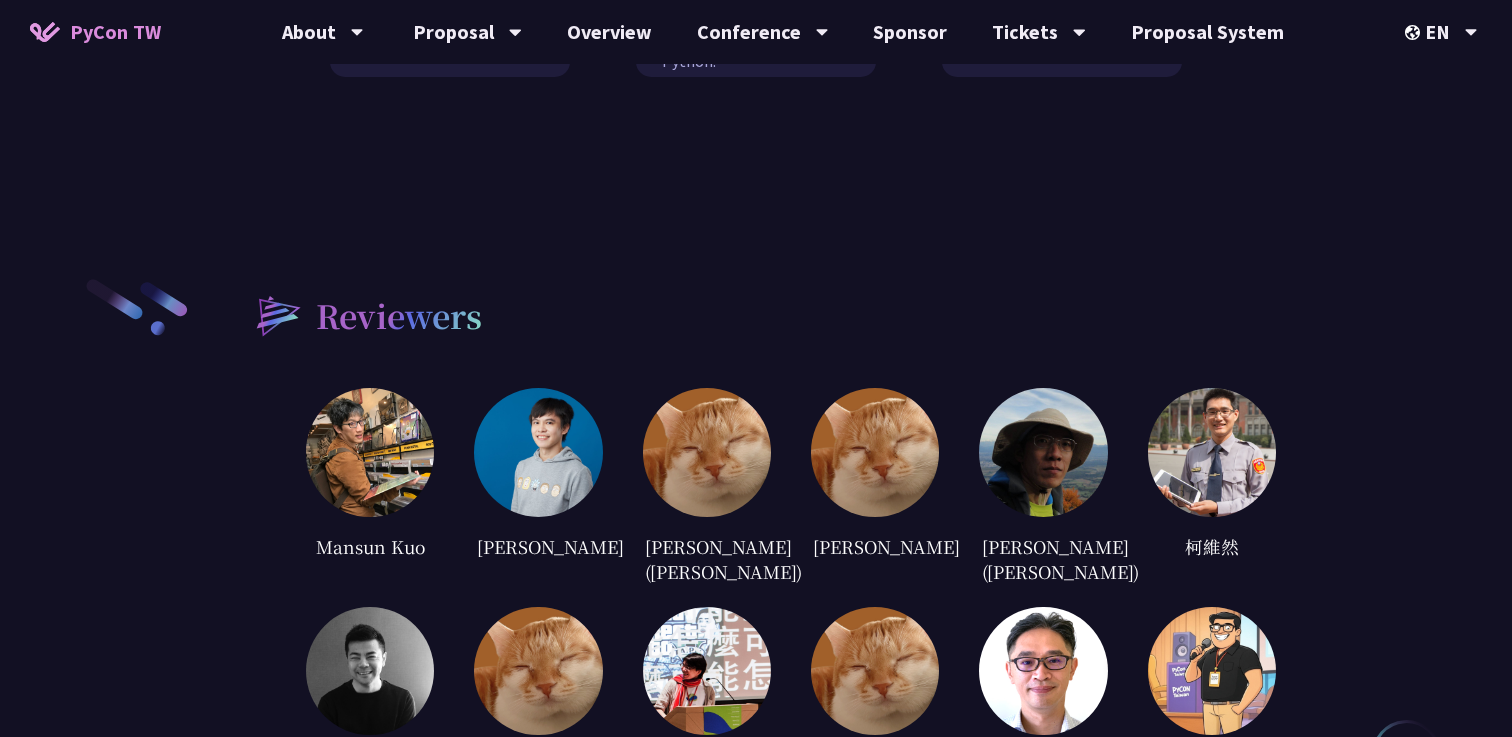 click at bounding box center [707, 452] 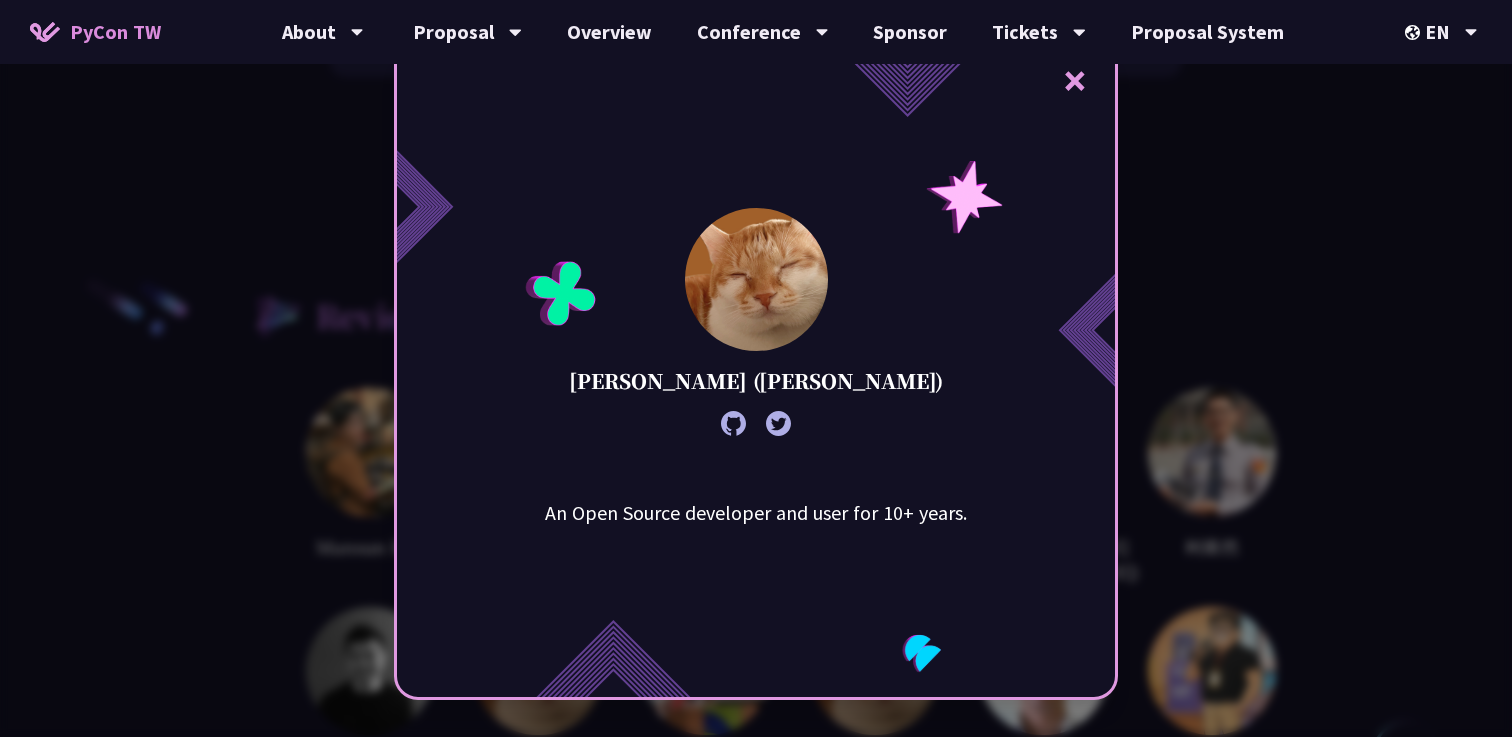 click 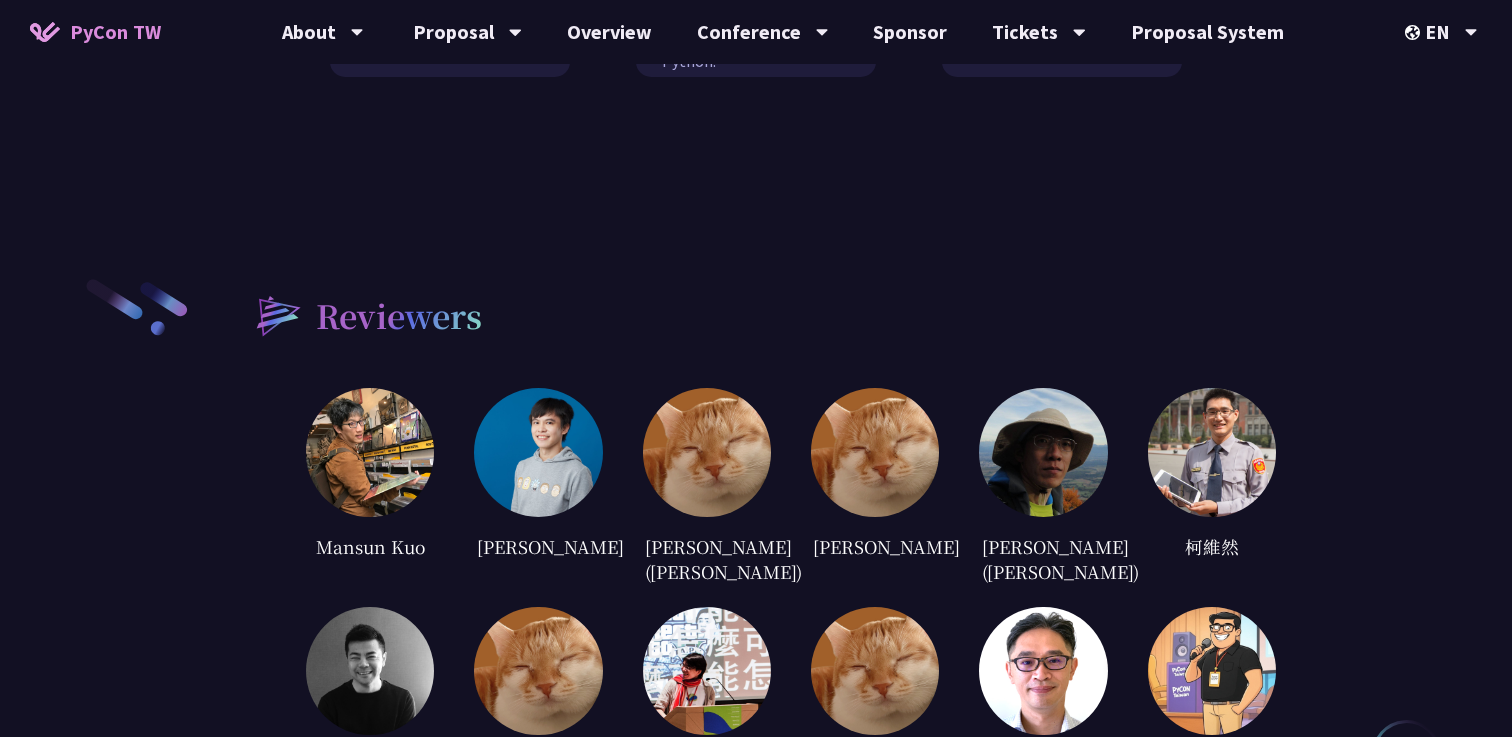 click at bounding box center (875, 452) 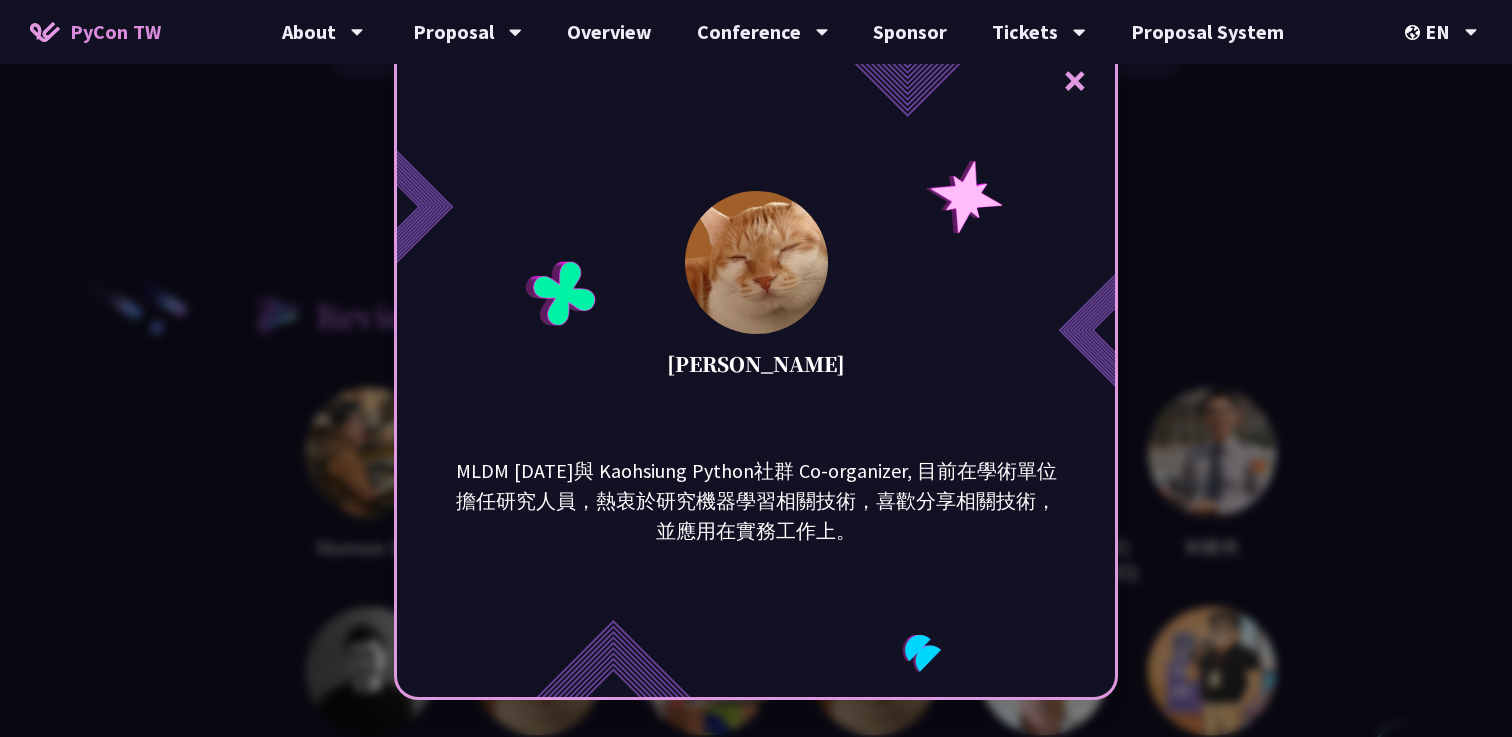 click on "×" at bounding box center [1075, 80] 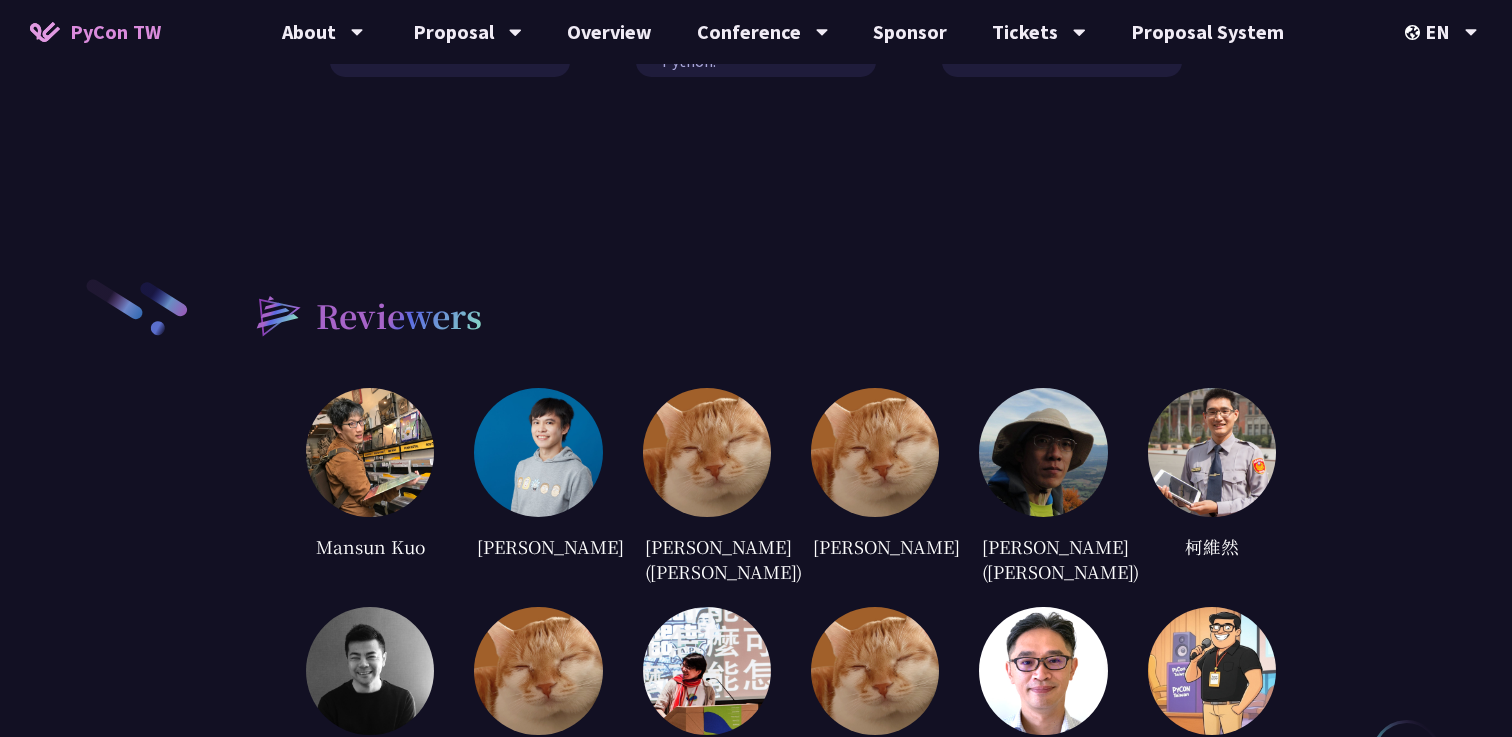 click at bounding box center (1212, 452) 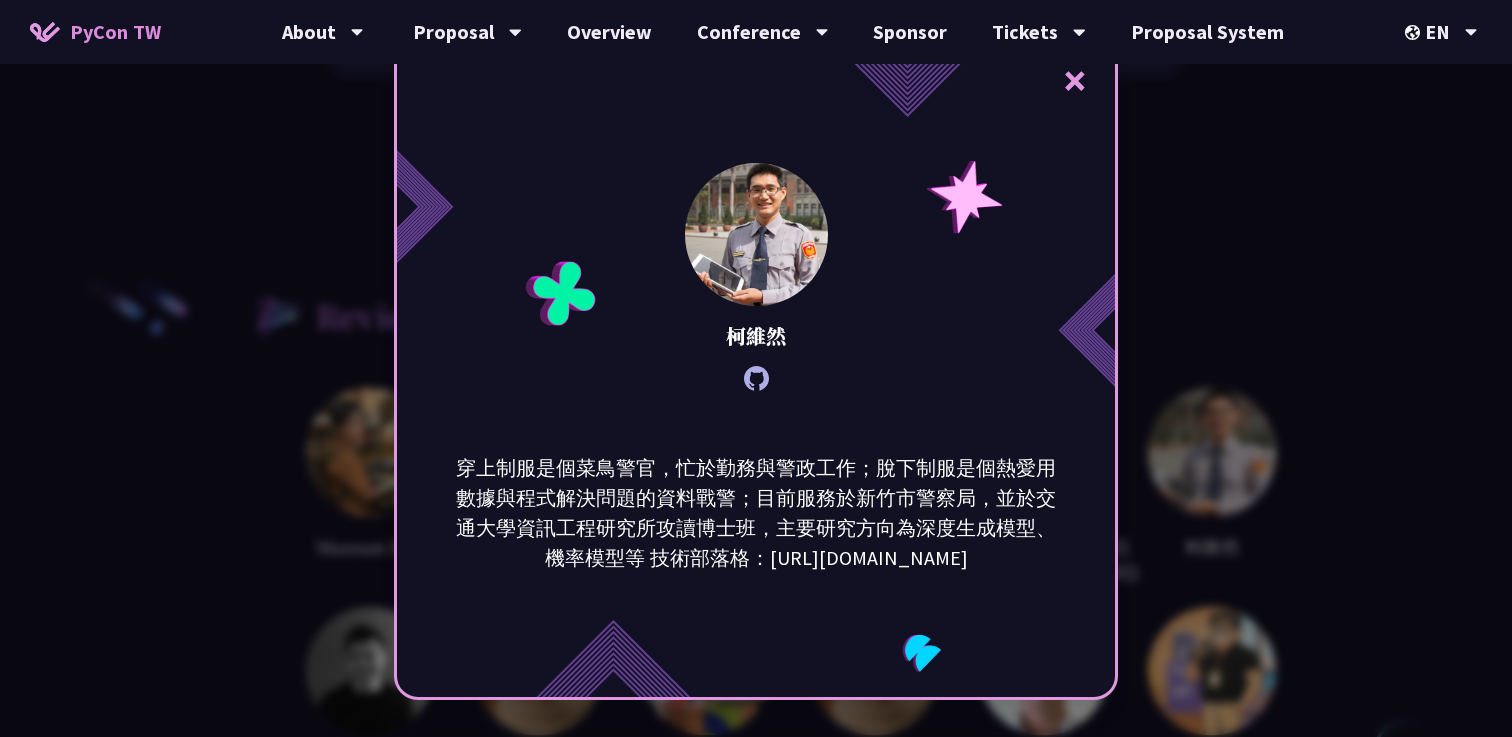 click on "×" at bounding box center [1075, 80] 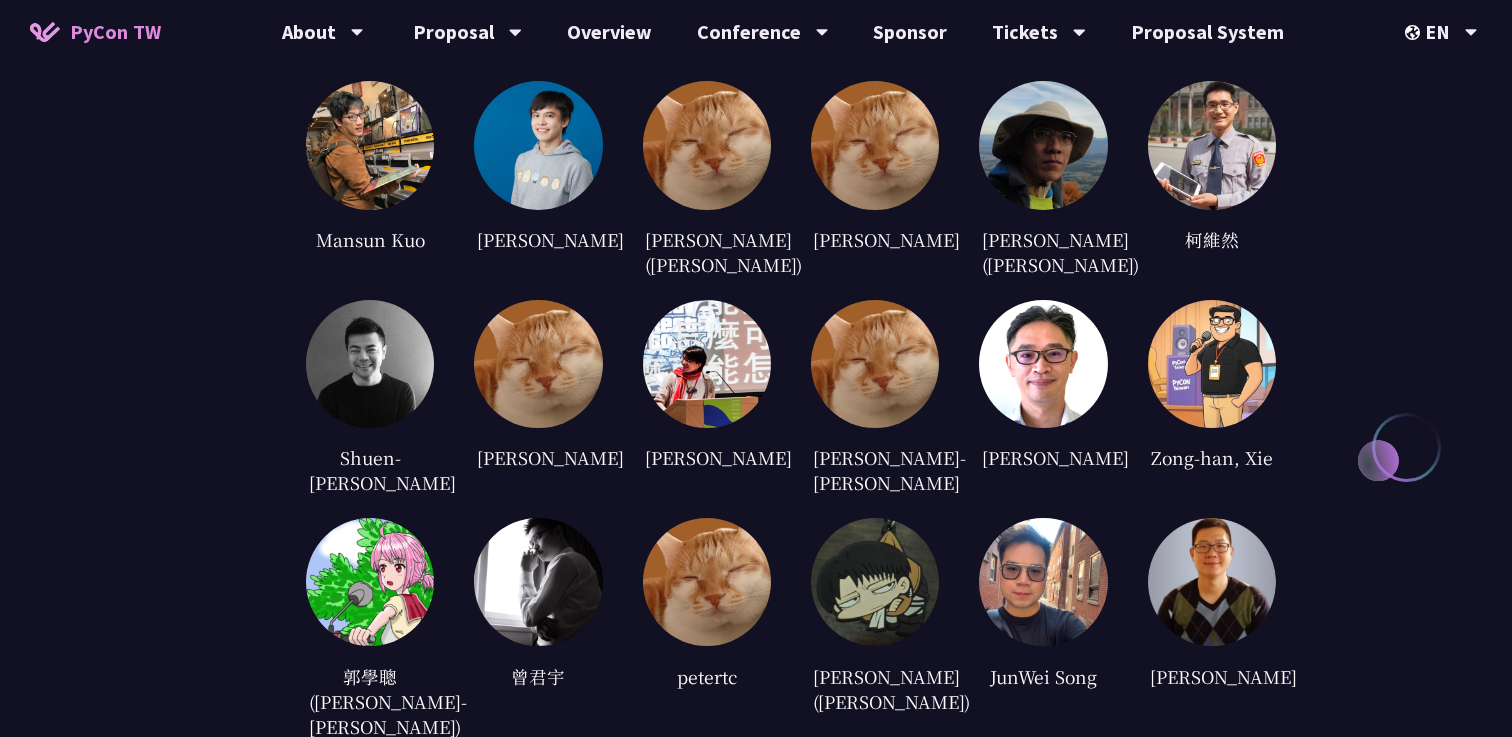 scroll, scrollTop: 2601, scrollLeft: 0, axis: vertical 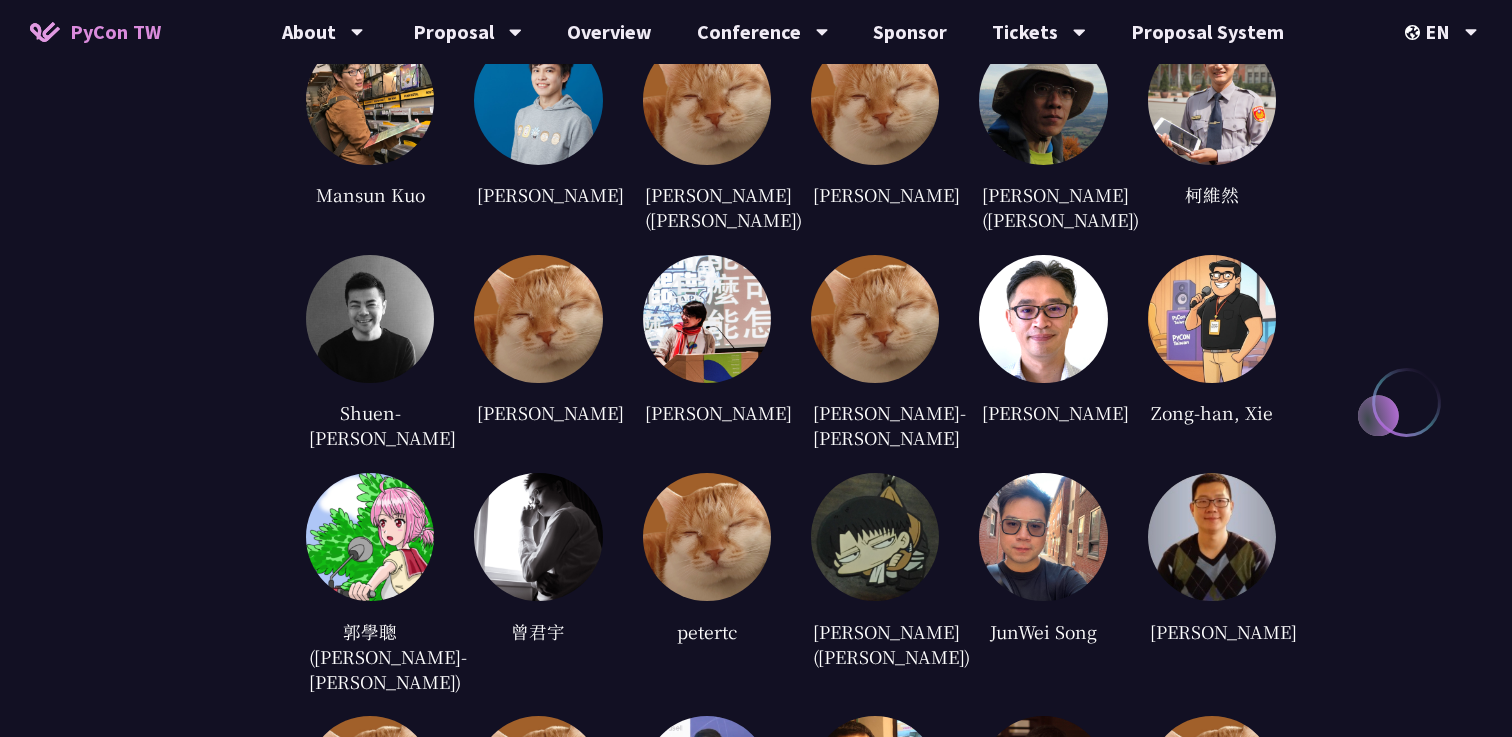 click at bounding box center (538, 319) 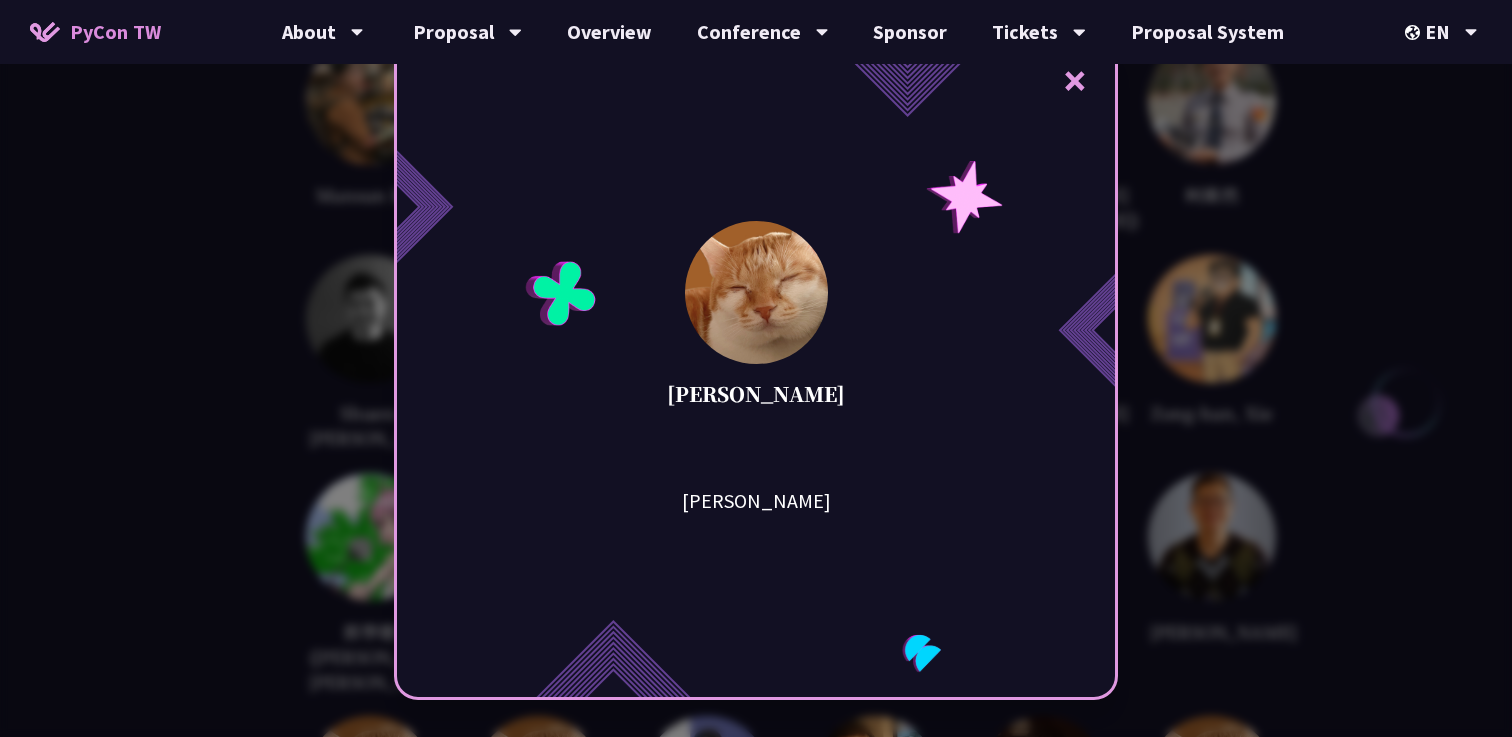 click on "×" at bounding box center [1075, 80] 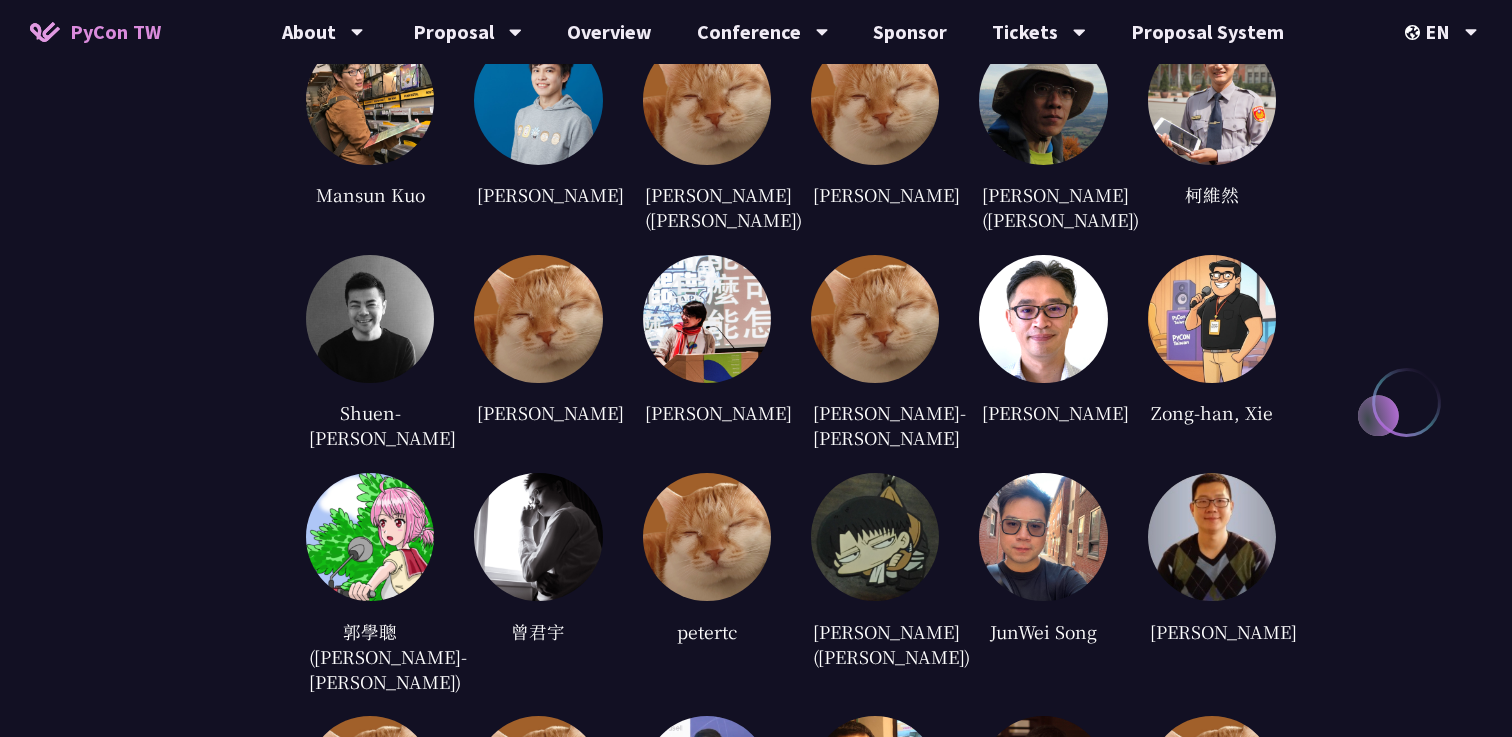 click at bounding box center (1043, 319) 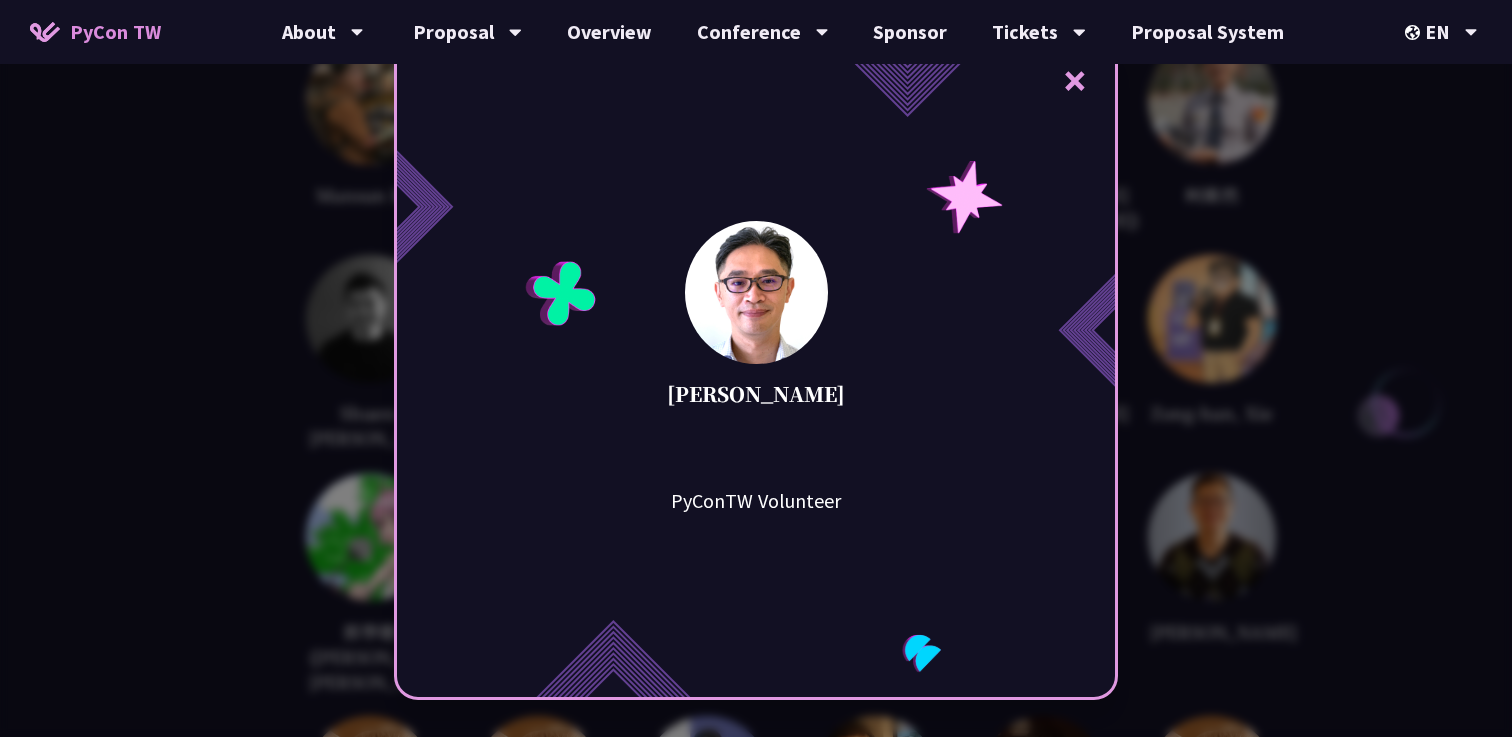 click on "×" at bounding box center (1075, 80) 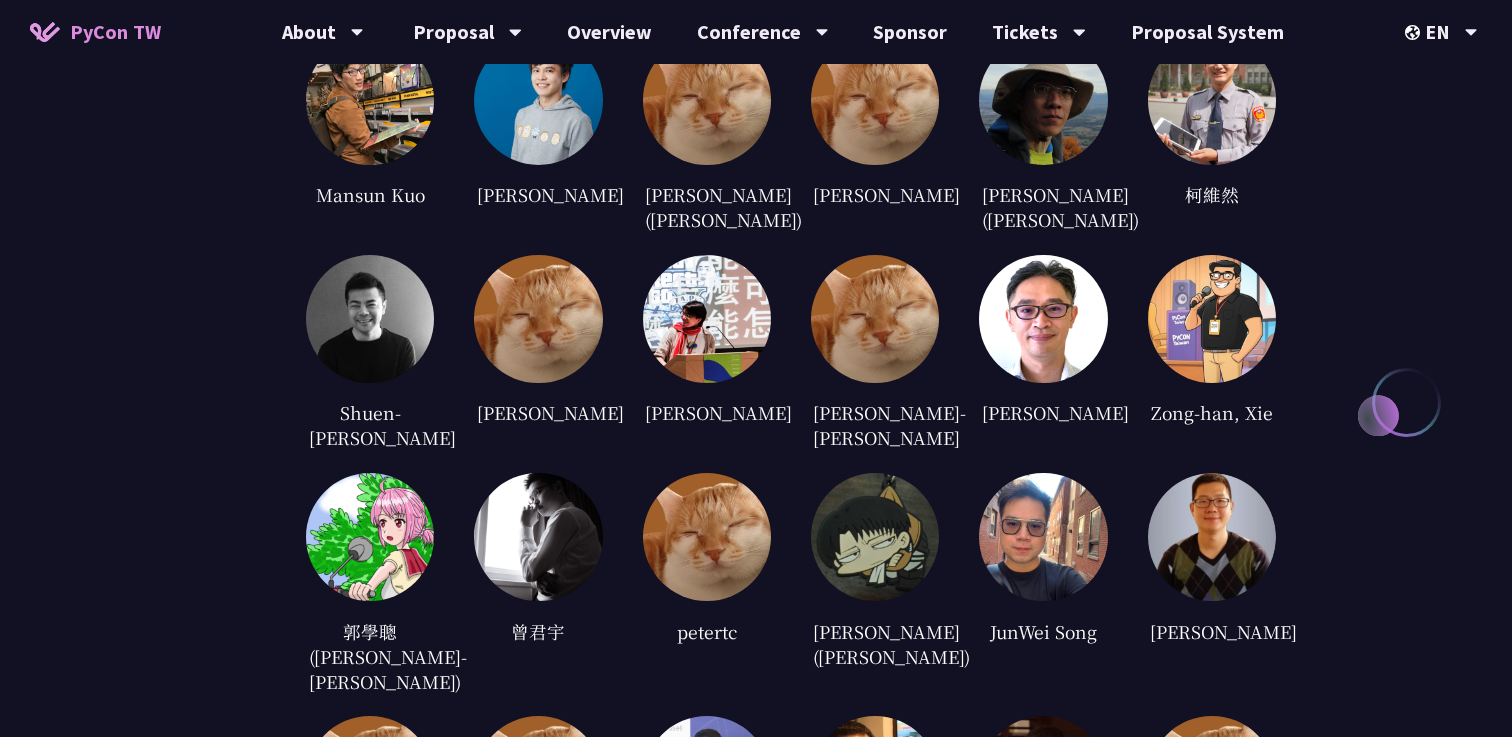click at bounding box center (1212, 319) 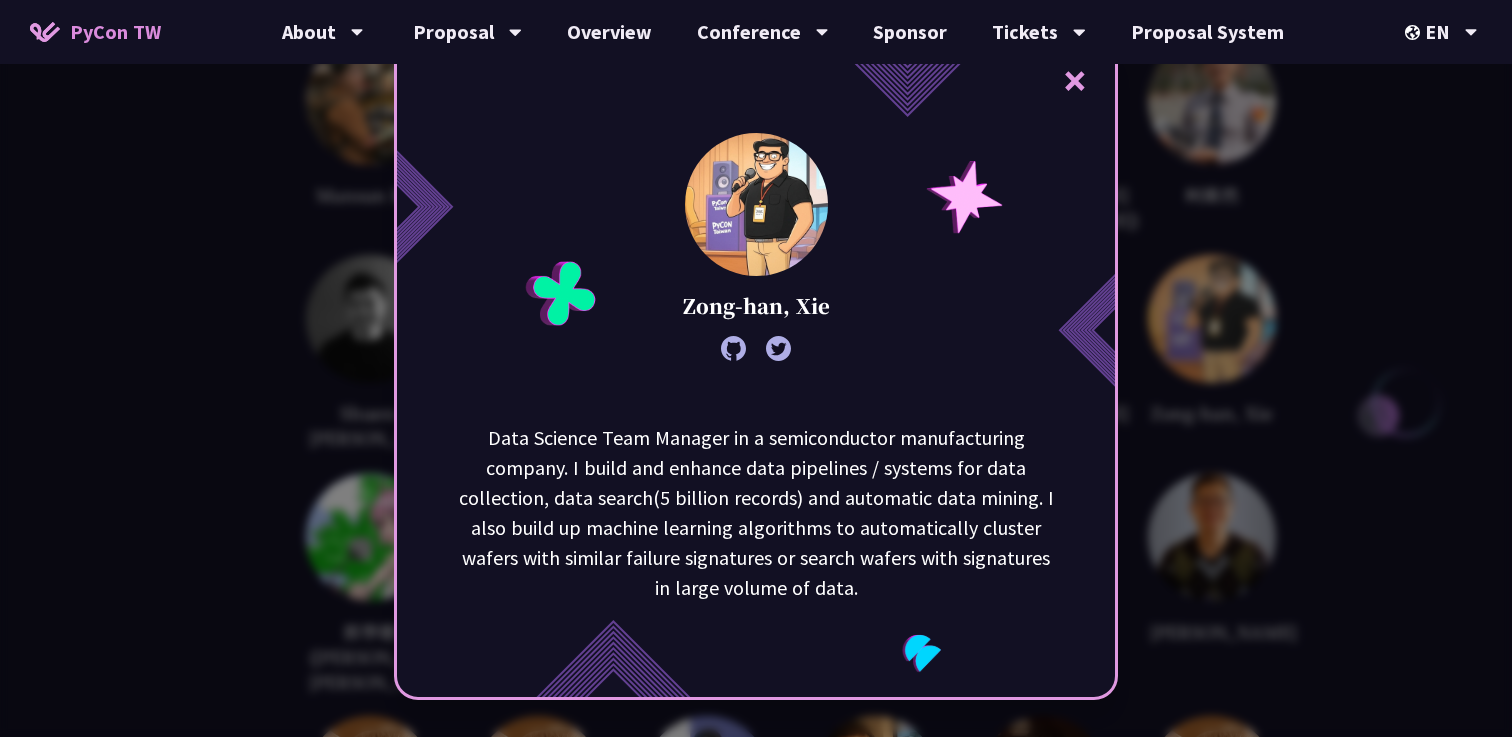 click on "×" at bounding box center [1075, 80] 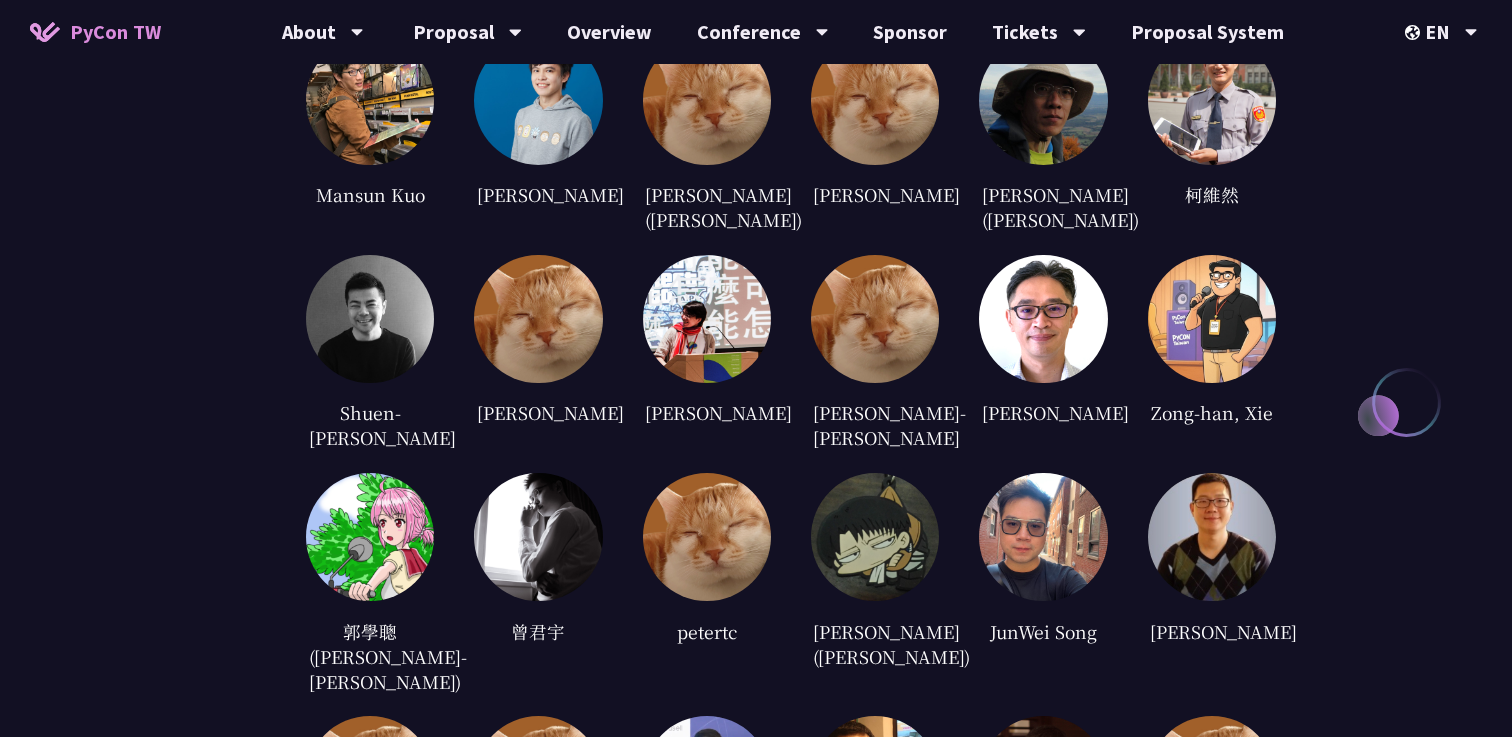 click at bounding box center (370, 537) 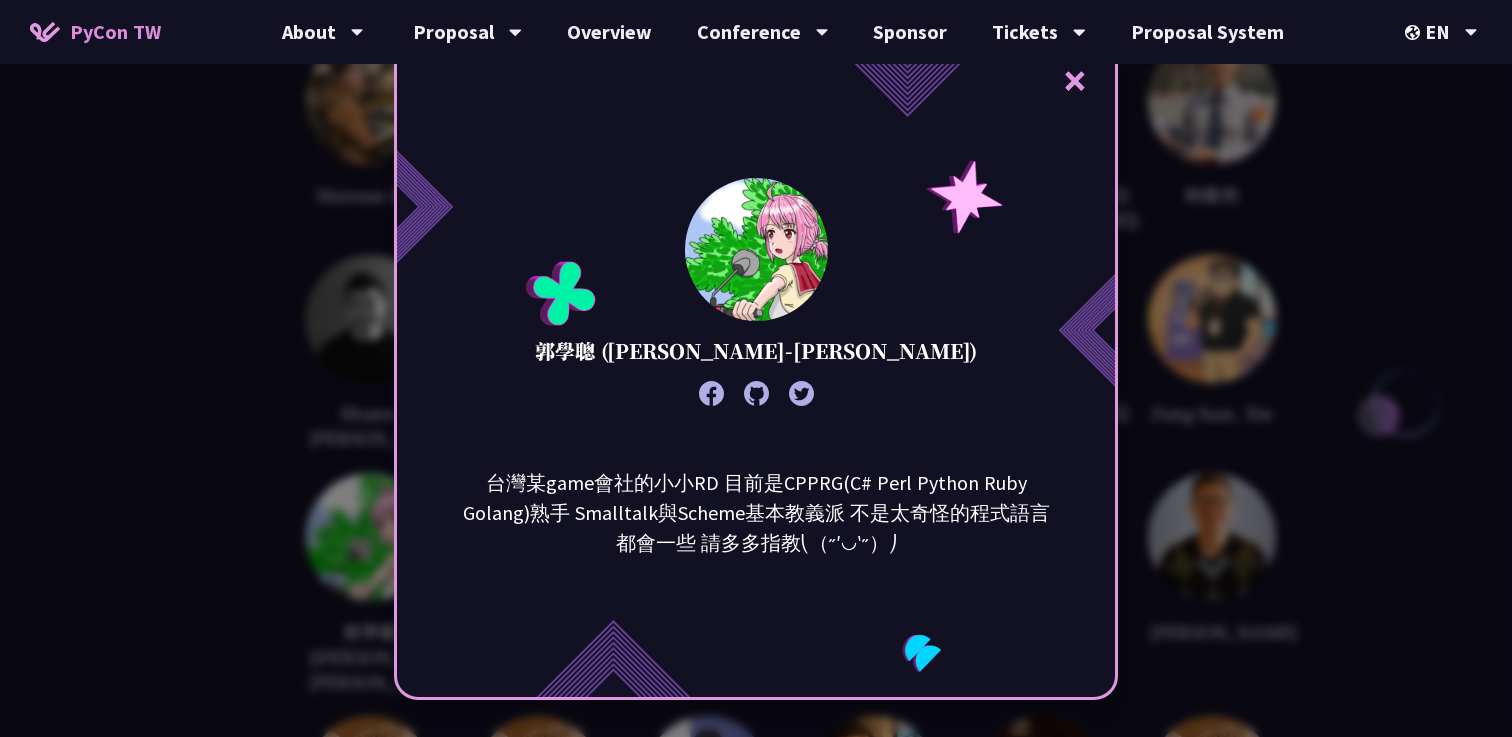 click on "×" at bounding box center (1075, 80) 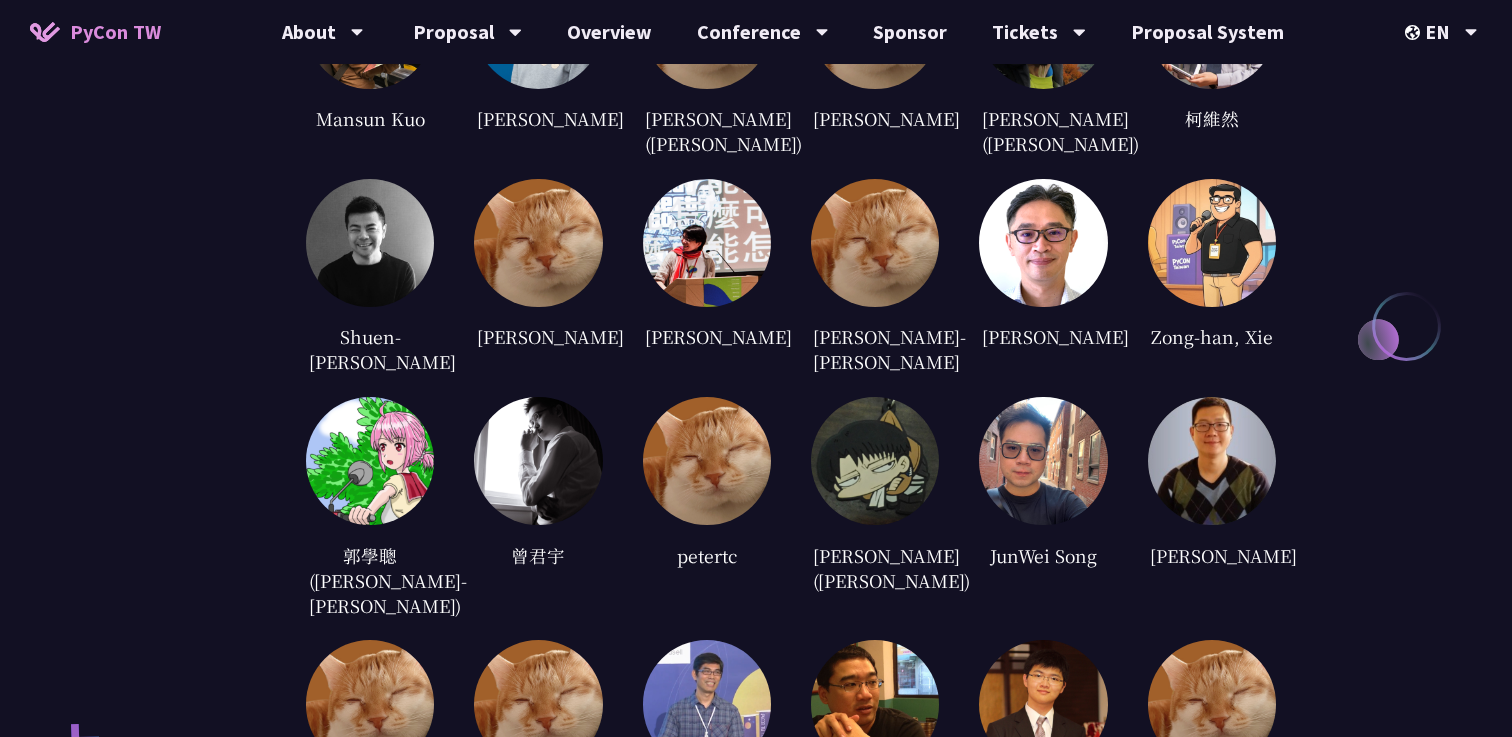 scroll, scrollTop: 2736, scrollLeft: 0, axis: vertical 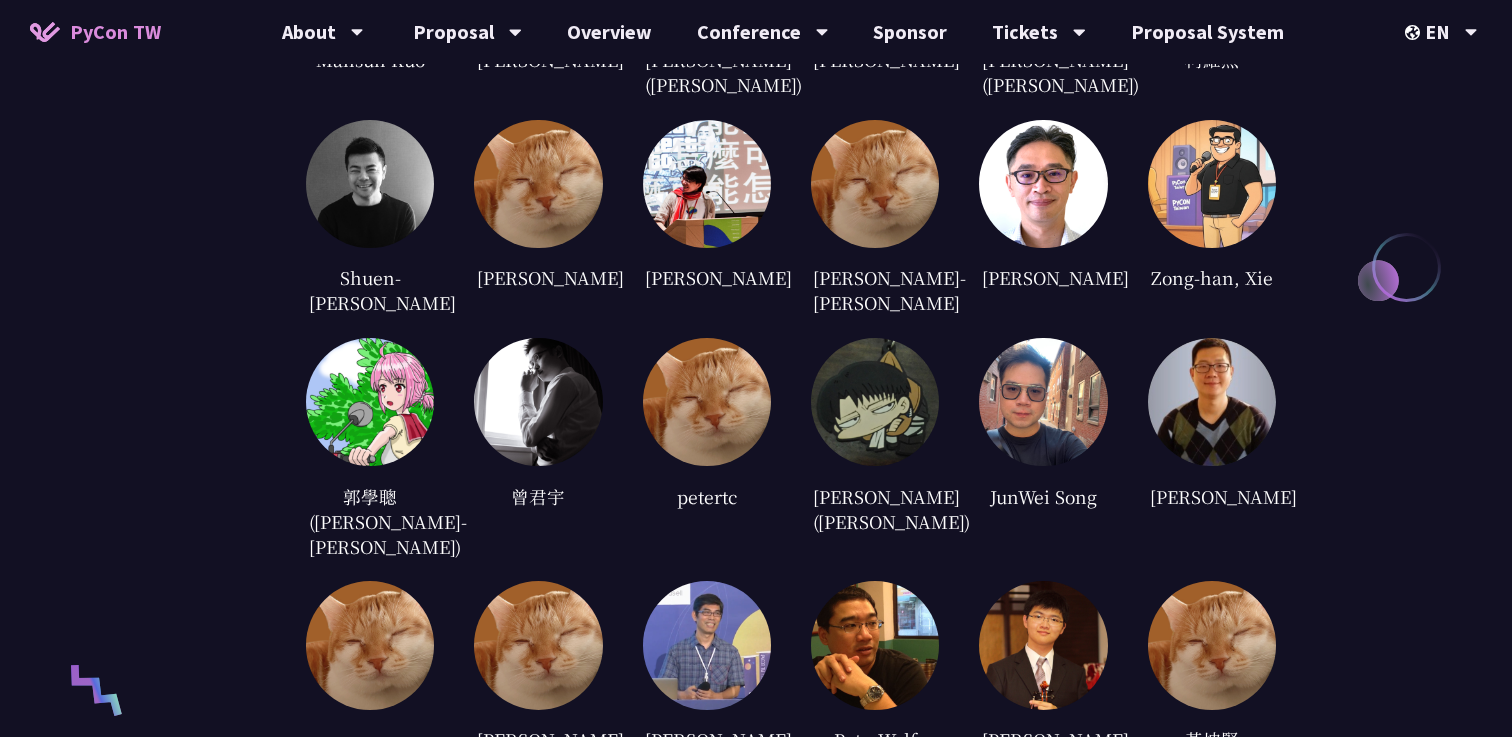 click at bounding box center [370, 402] 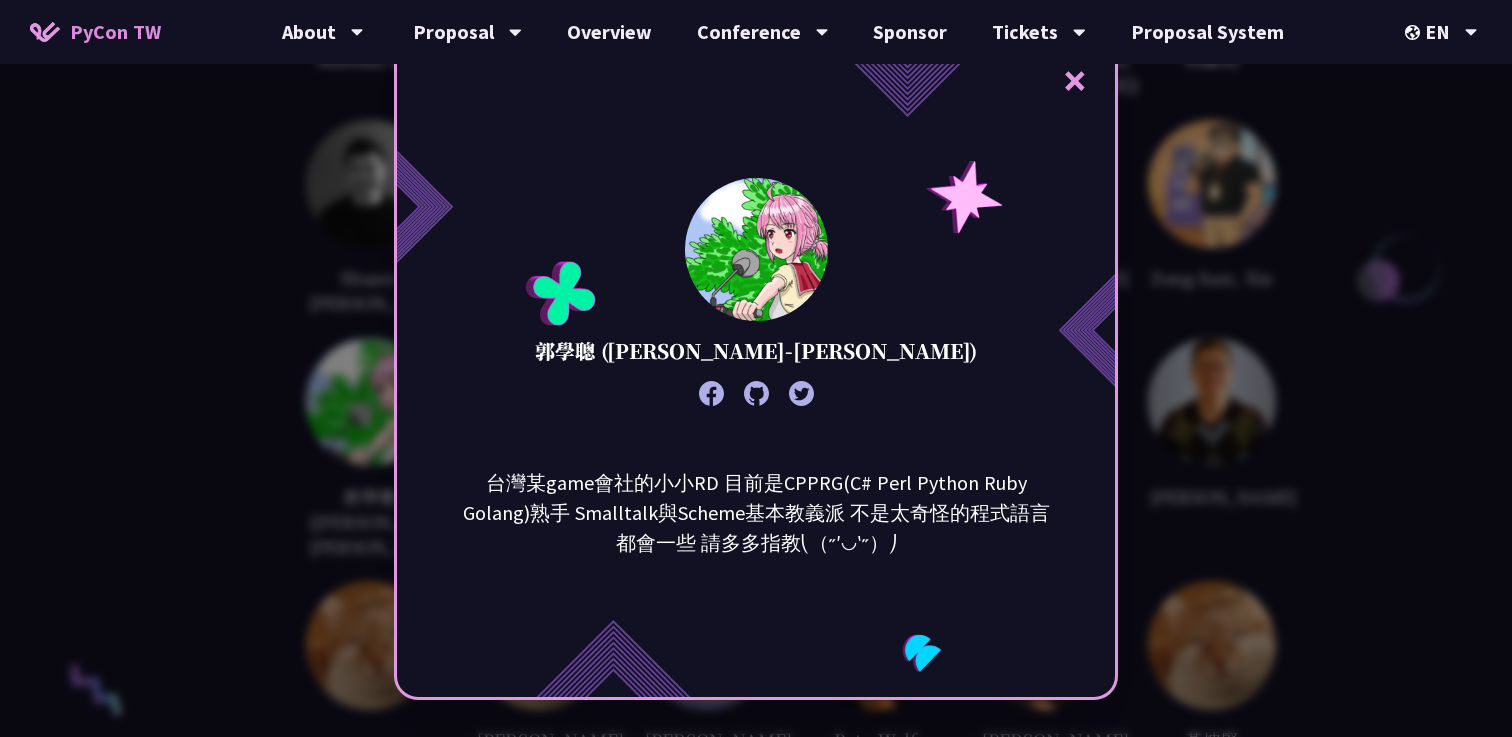 click on "×" at bounding box center [1075, 80] 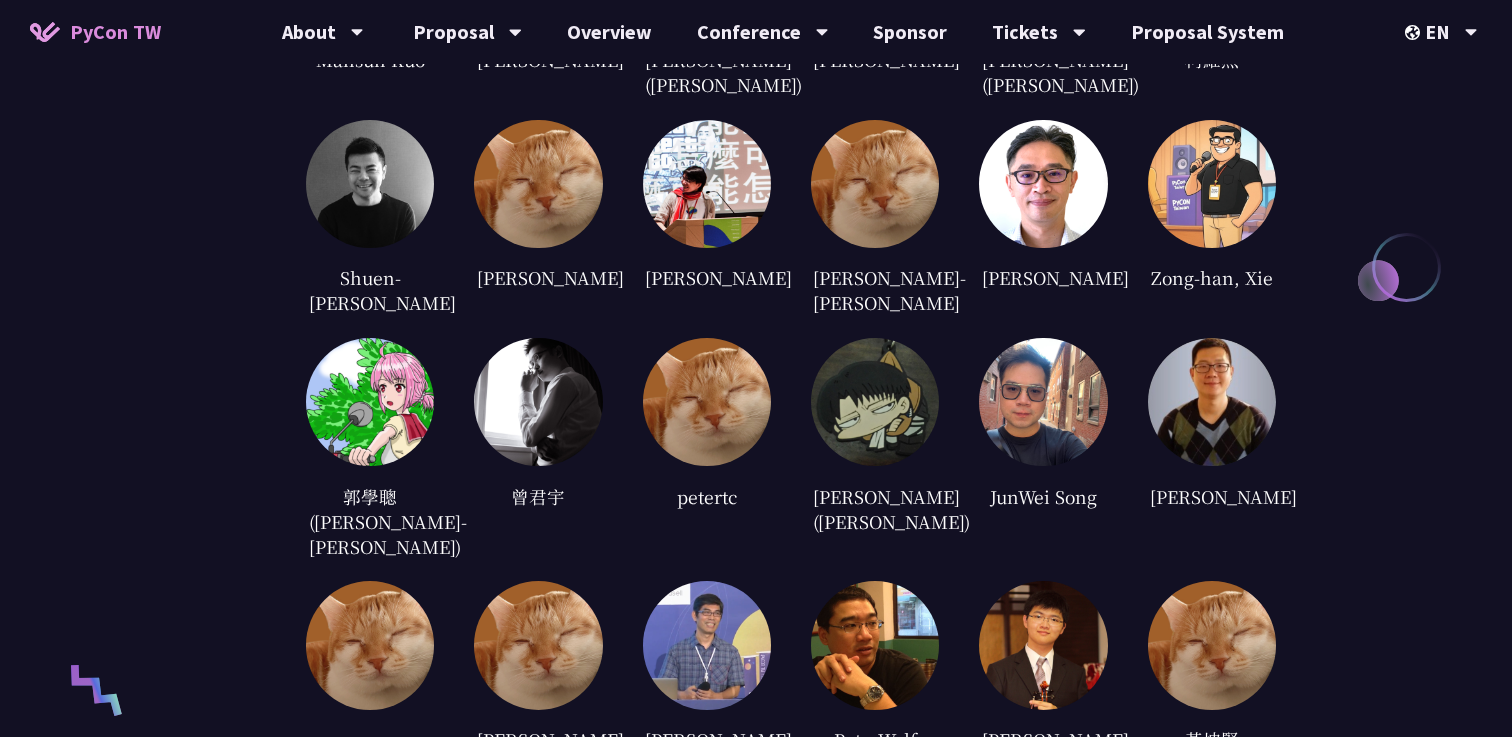 click at bounding box center (538, 402) 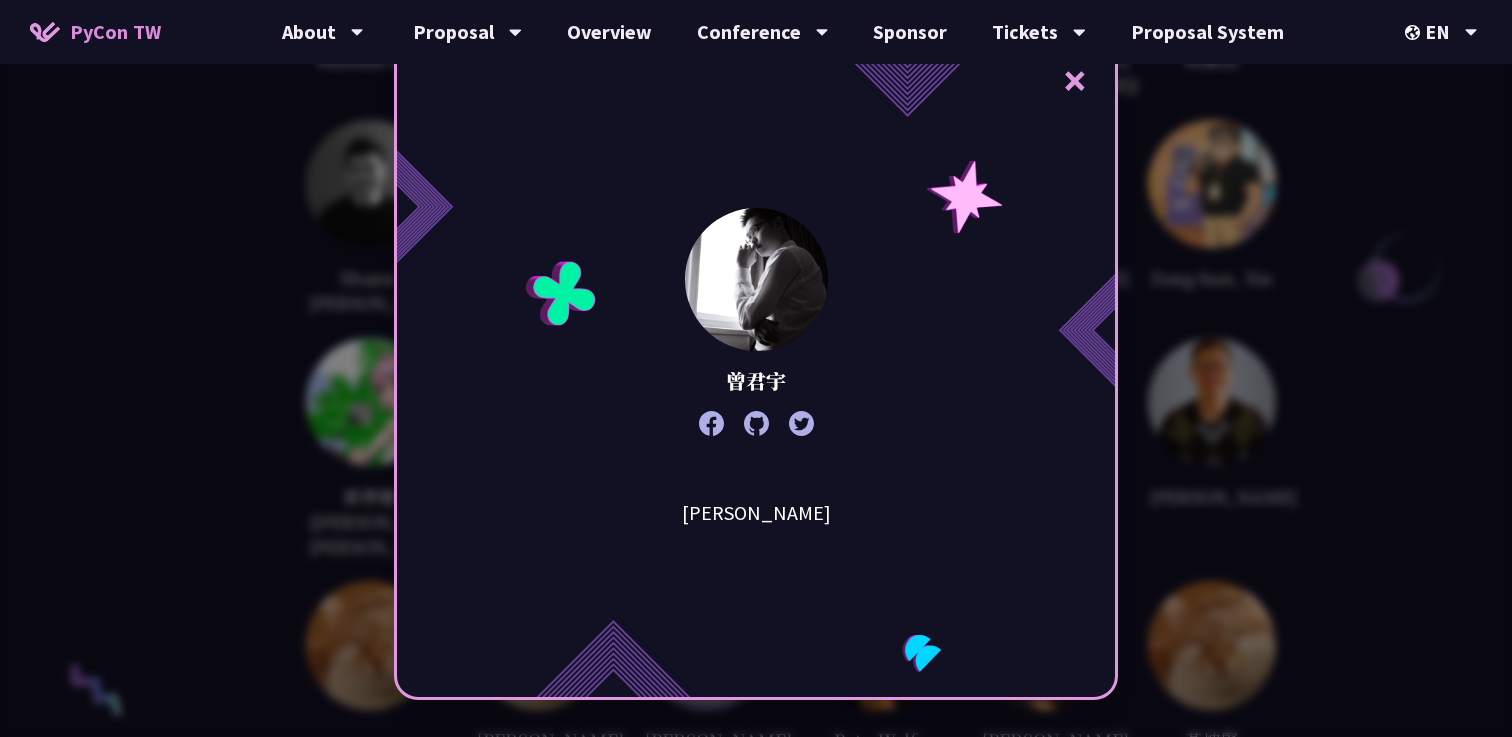 click on "×" at bounding box center [1075, 80] 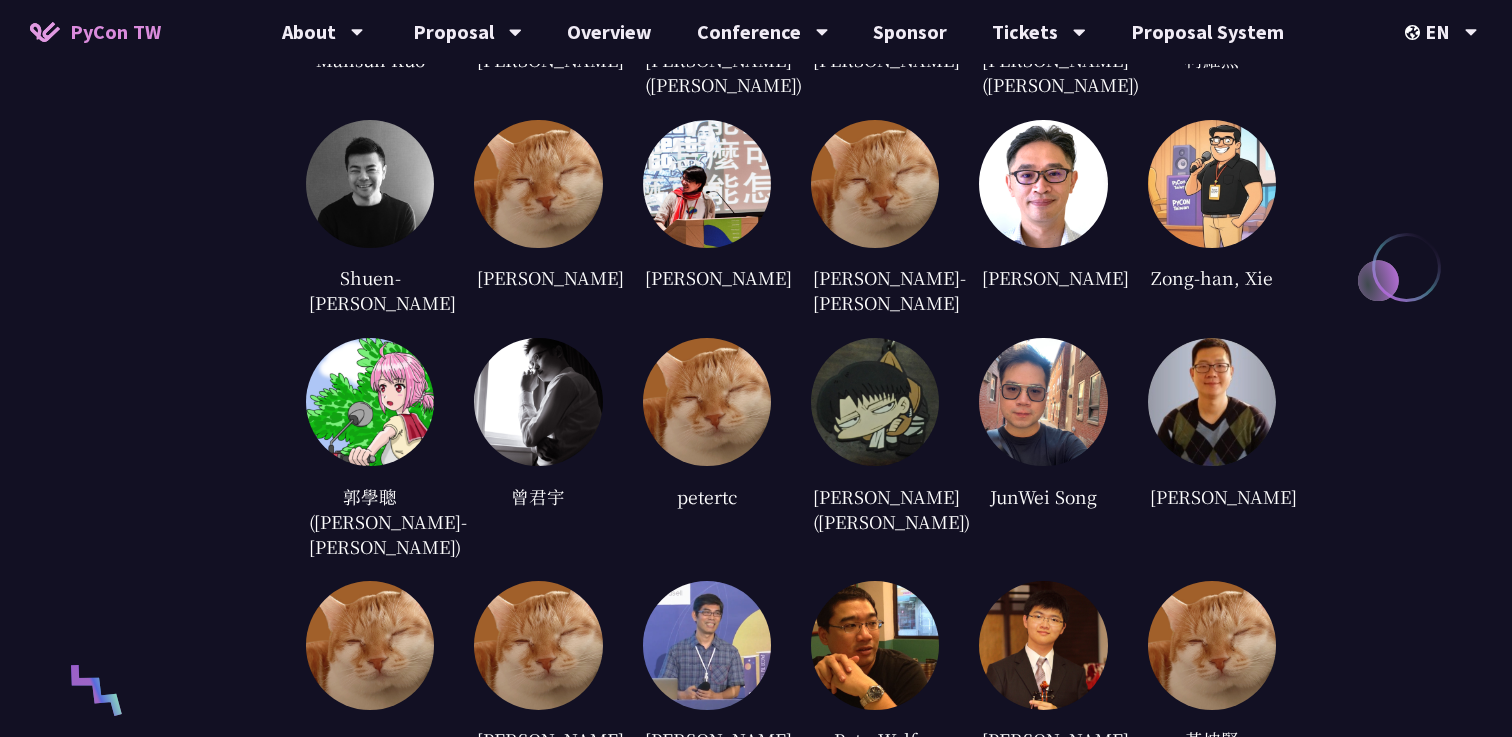 click at bounding box center (707, 402) 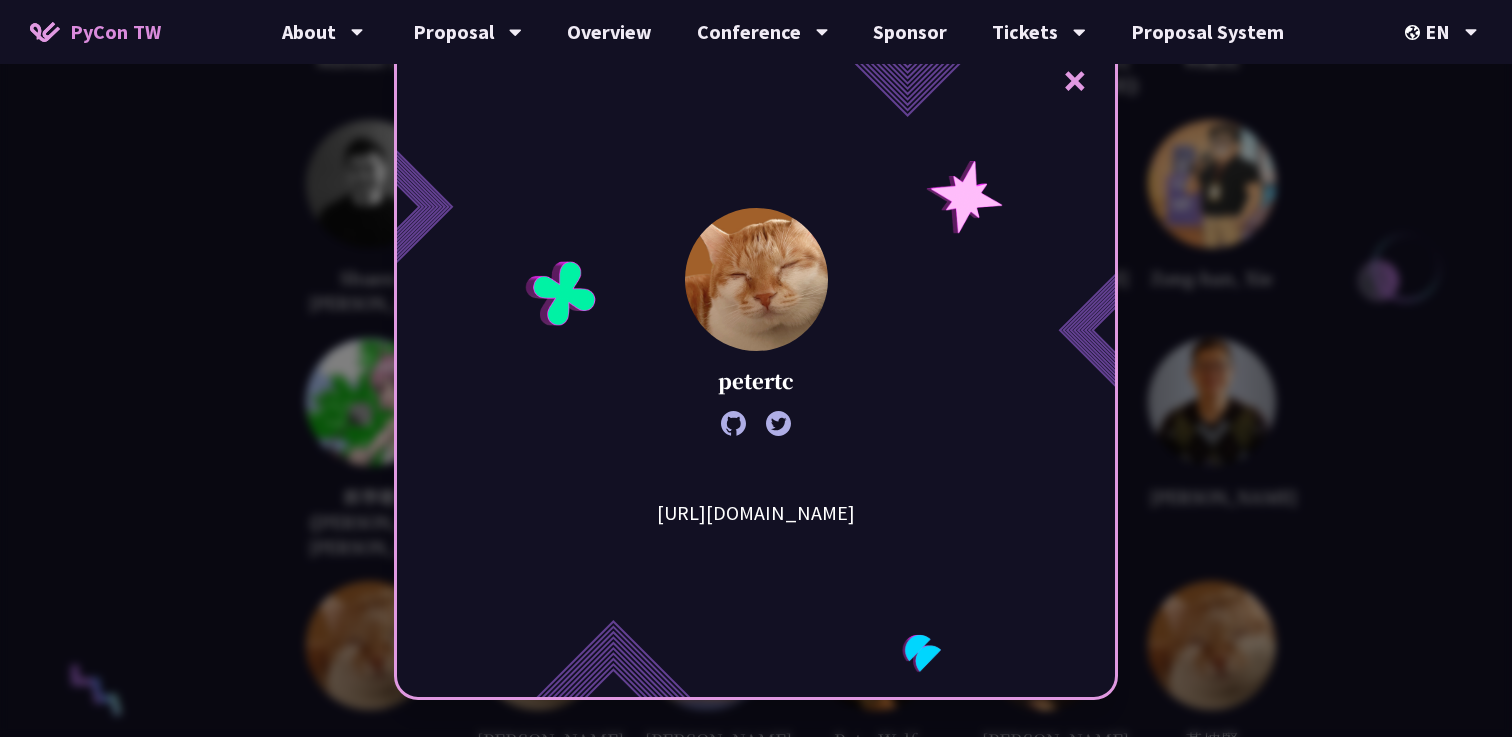 click on "×" at bounding box center [1075, 80] 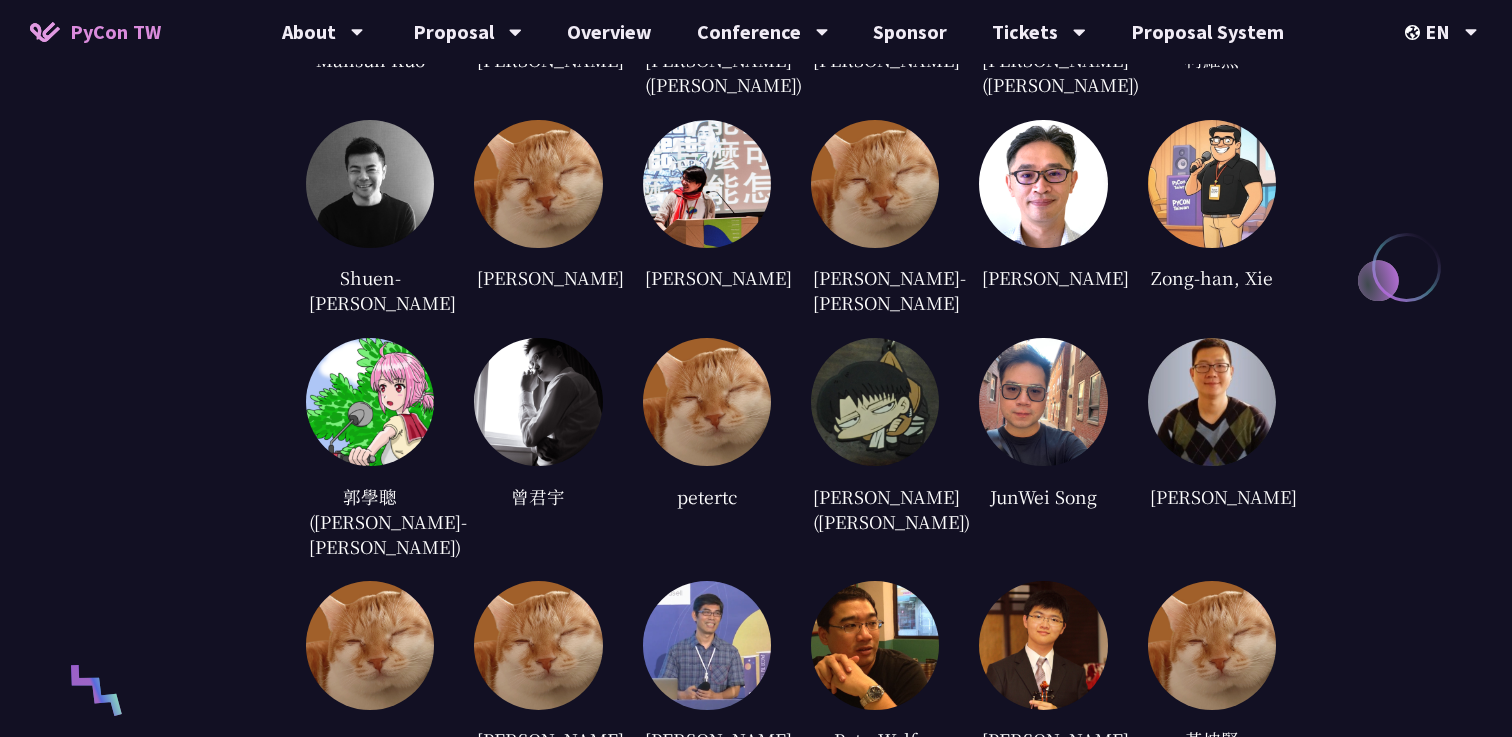click at bounding box center (875, 402) 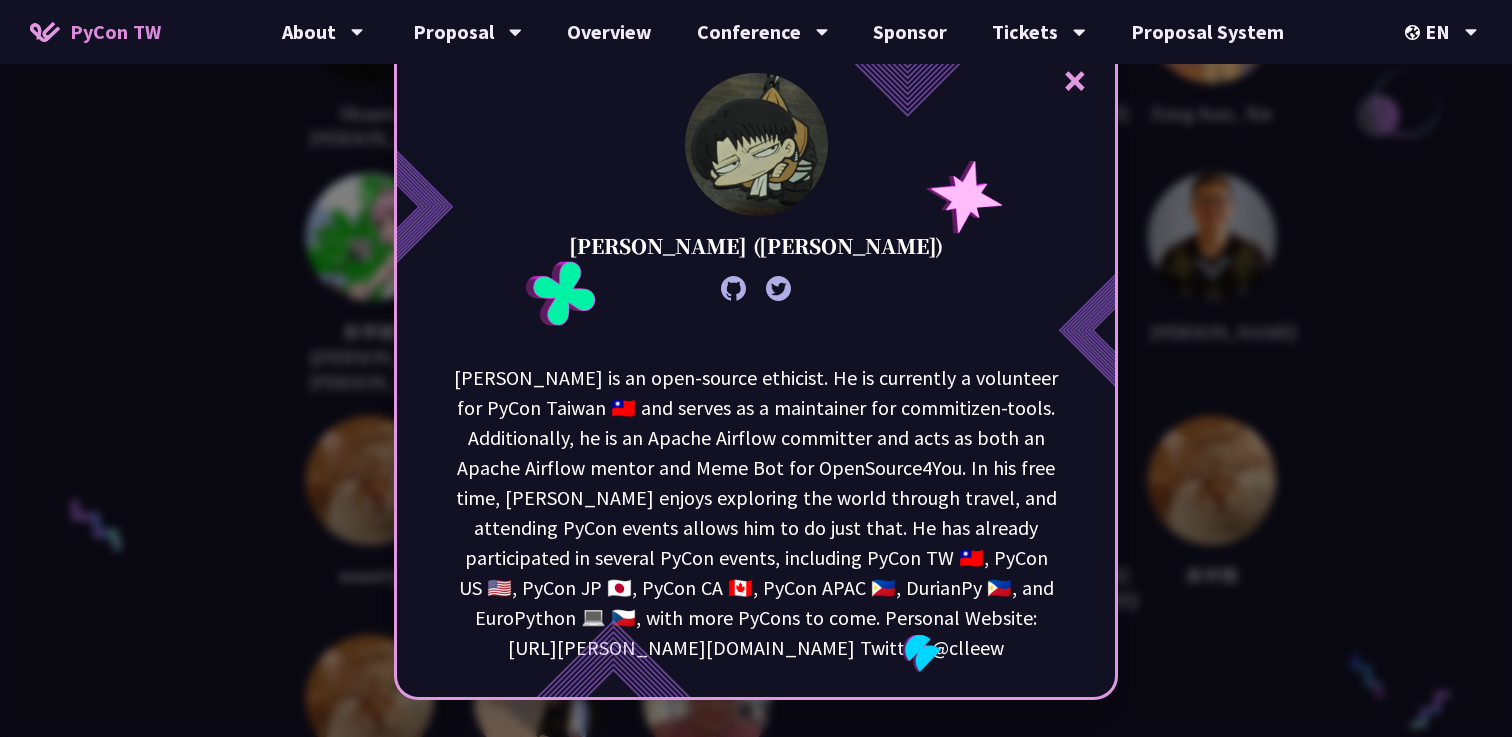 scroll, scrollTop: 2904, scrollLeft: 0, axis: vertical 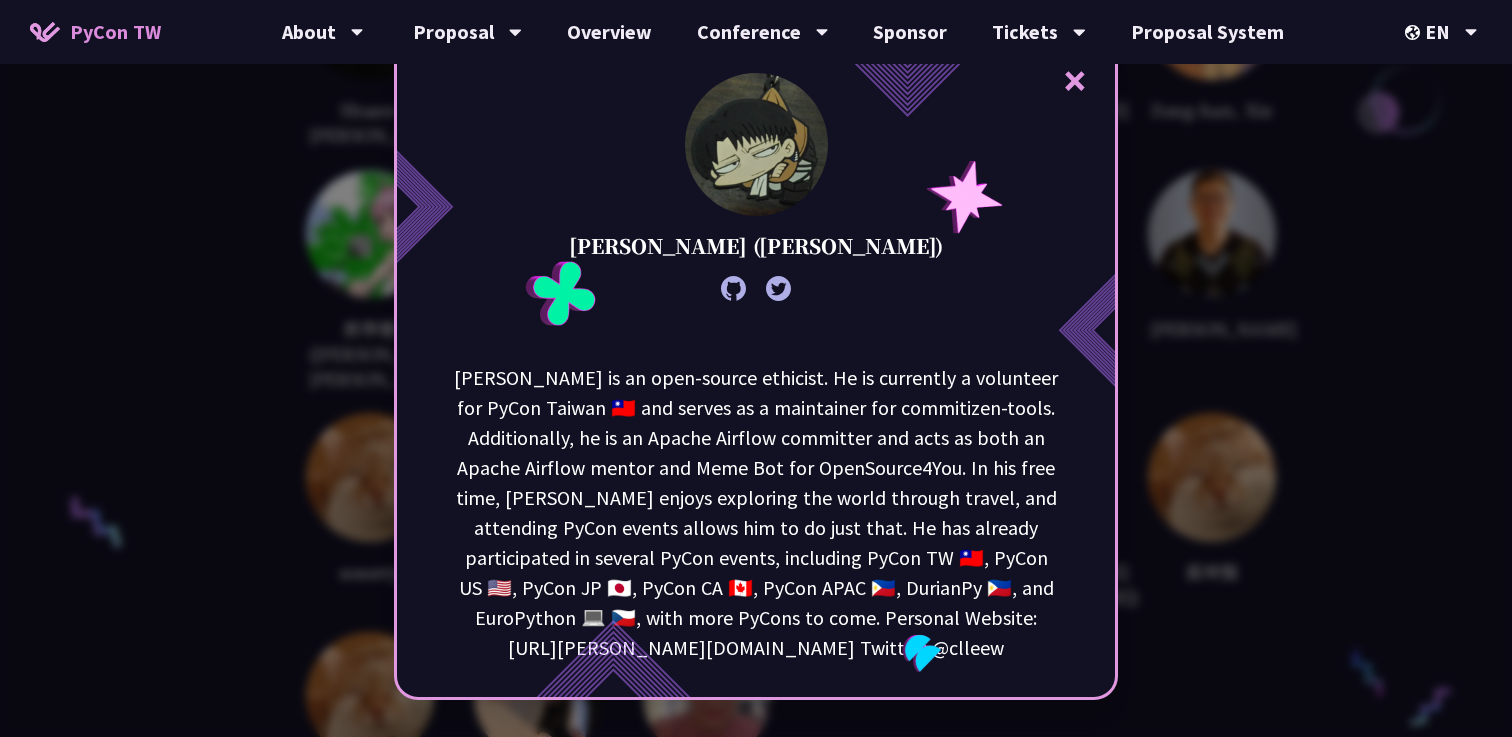 click on "×" at bounding box center (1075, 80) 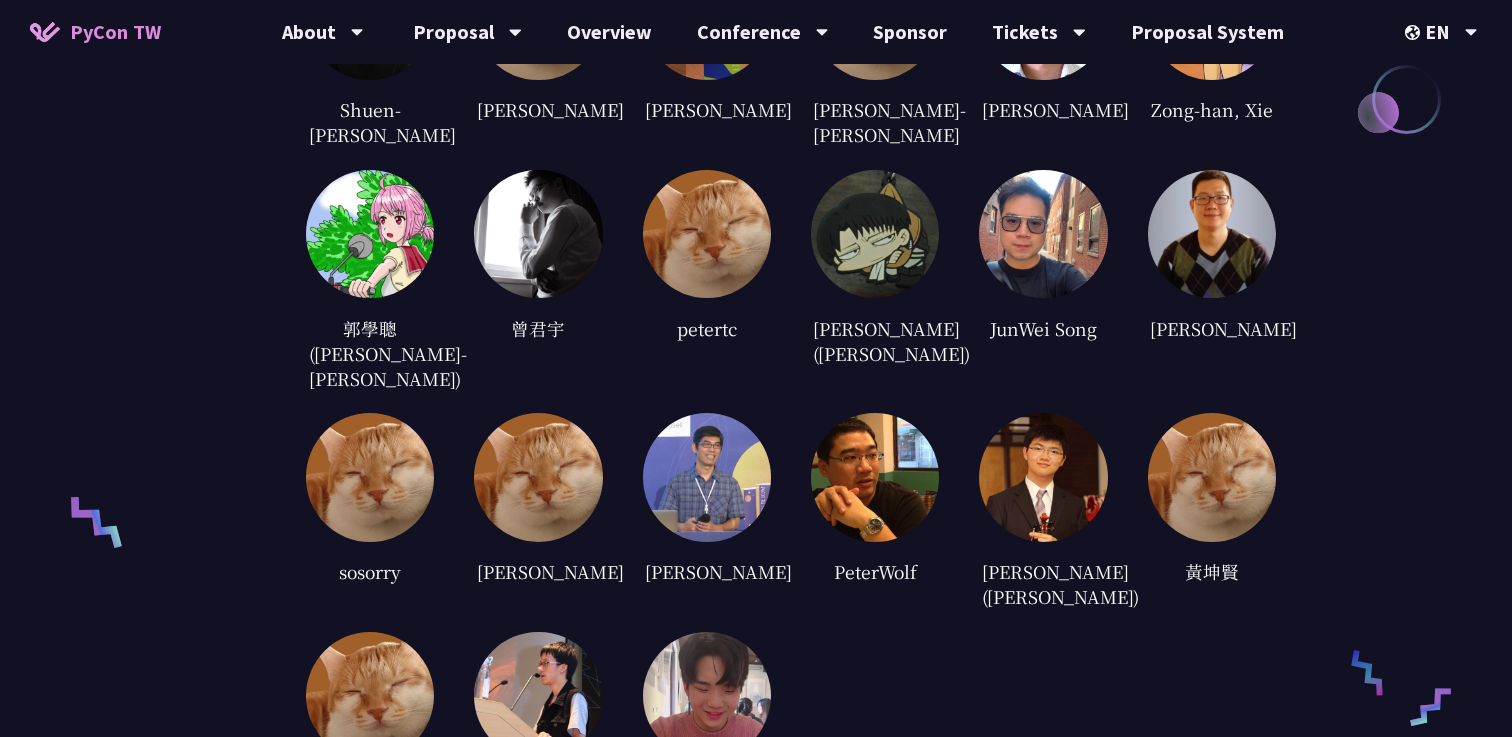 click at bounding box center (1043, 234) 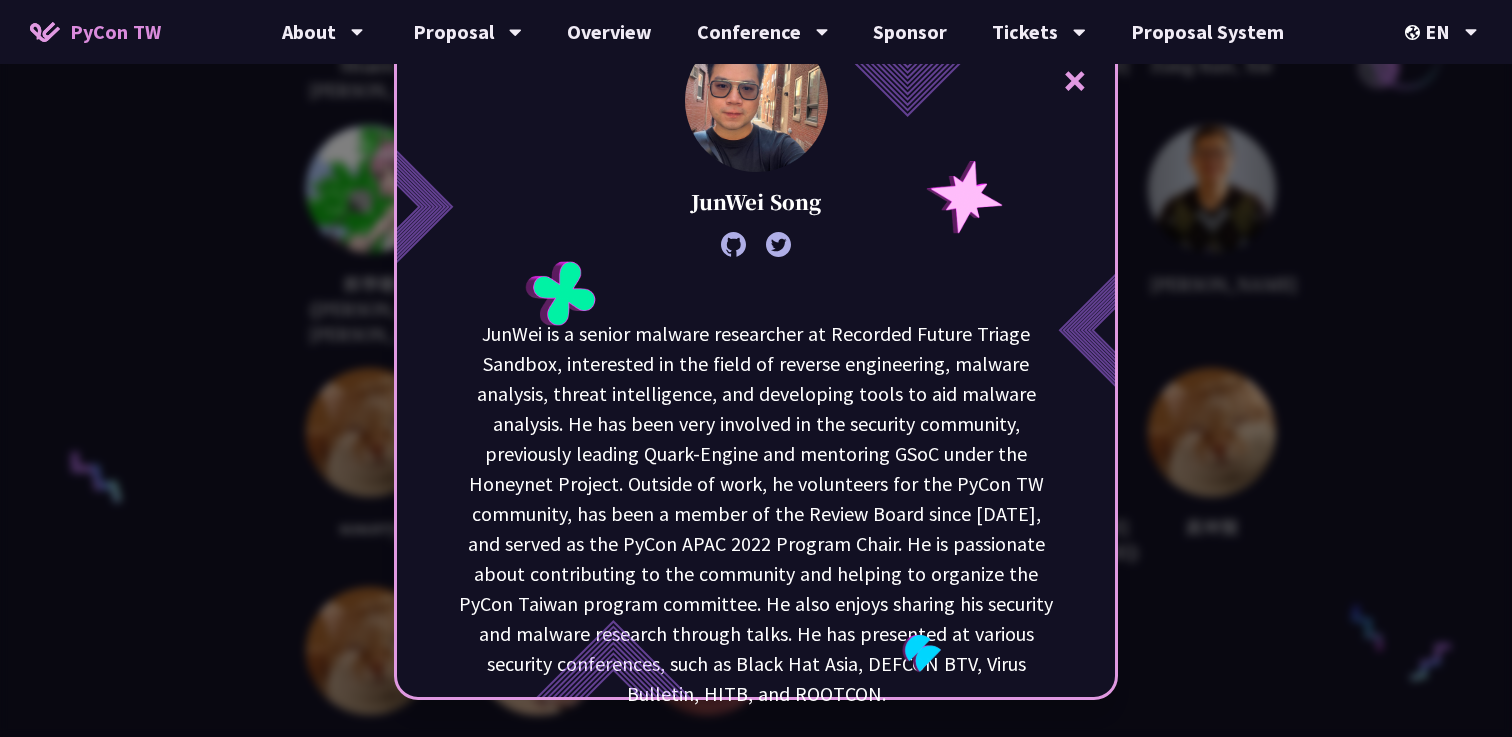 scroll, scrollTop: 2968, scrollLeft: 0, axis: vertical 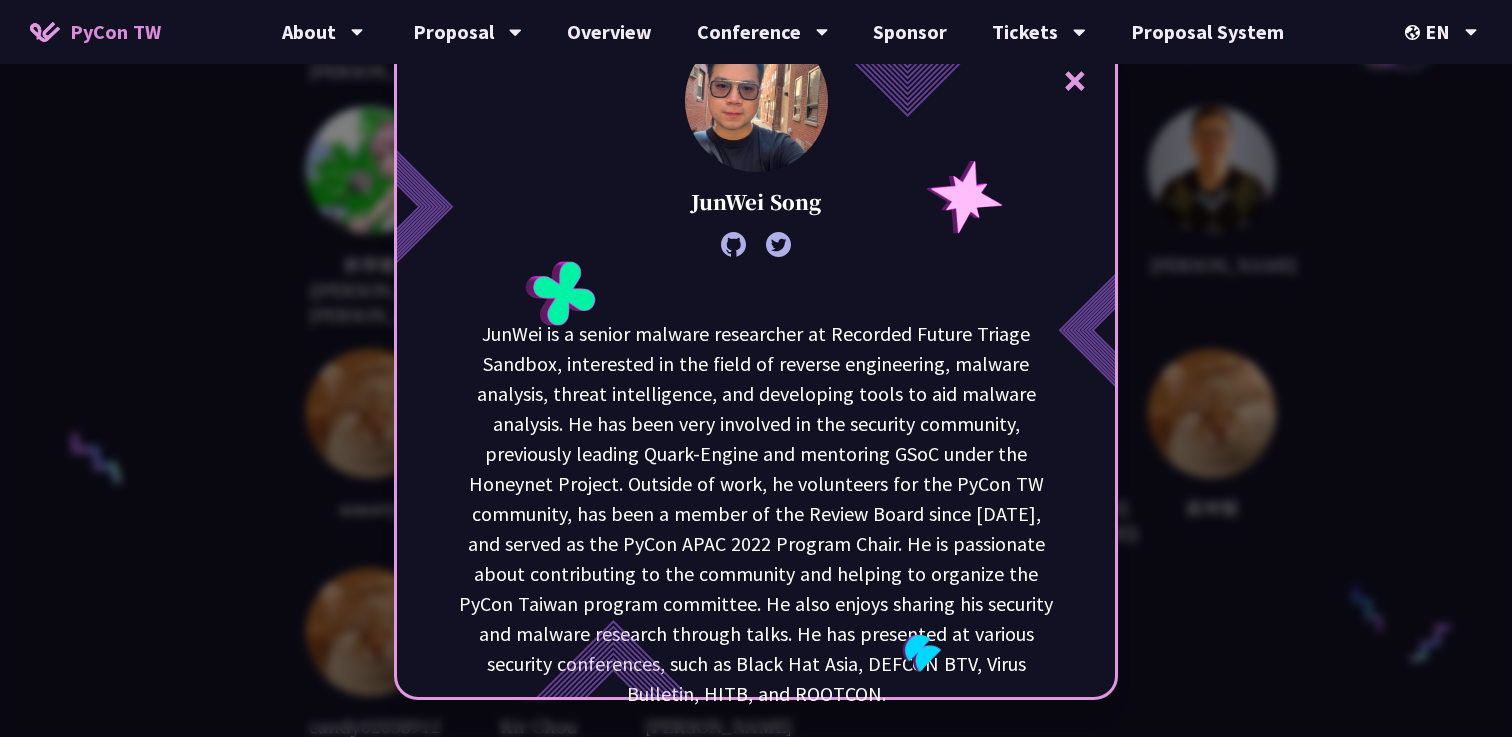click on "×" at bounding box center [1075, 80] 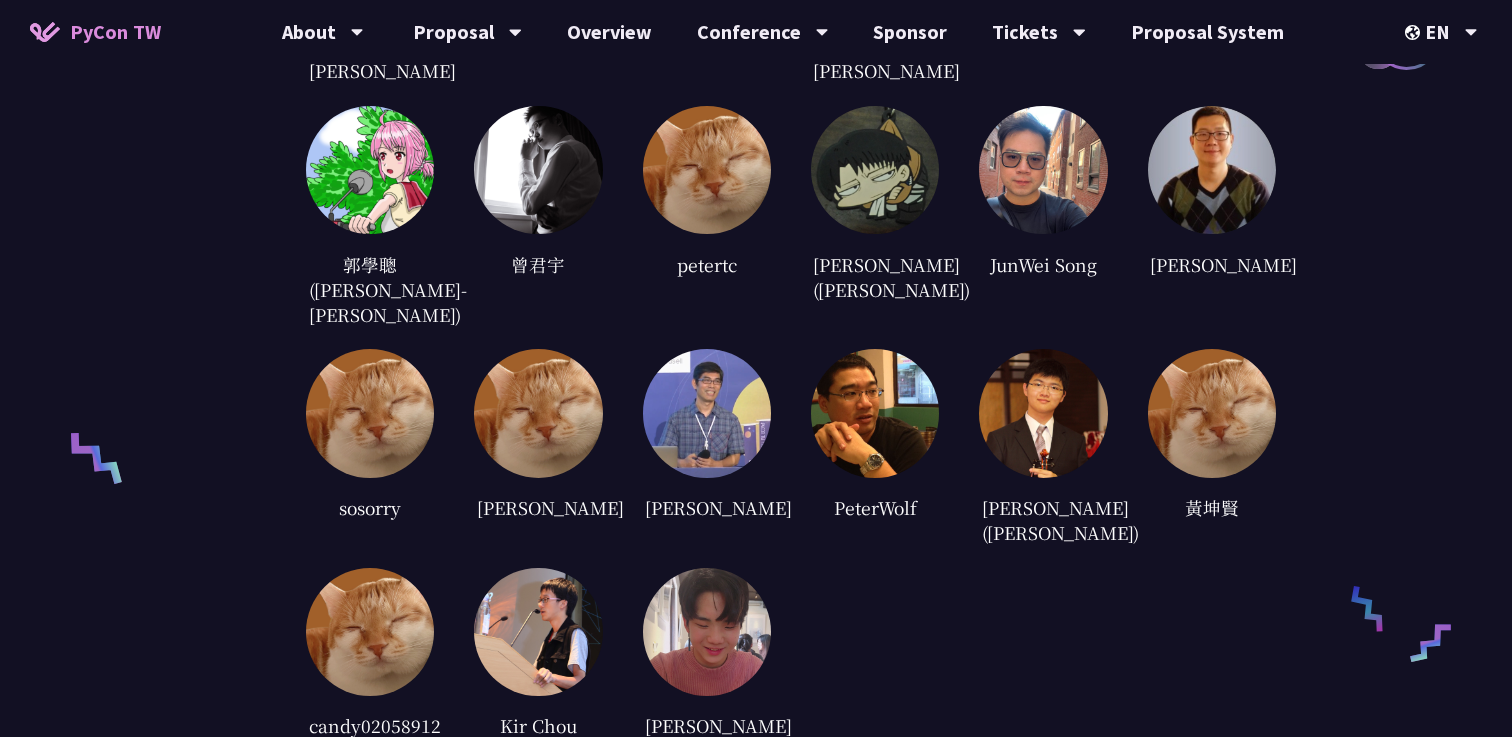 click at bounding box center [1212, 170] 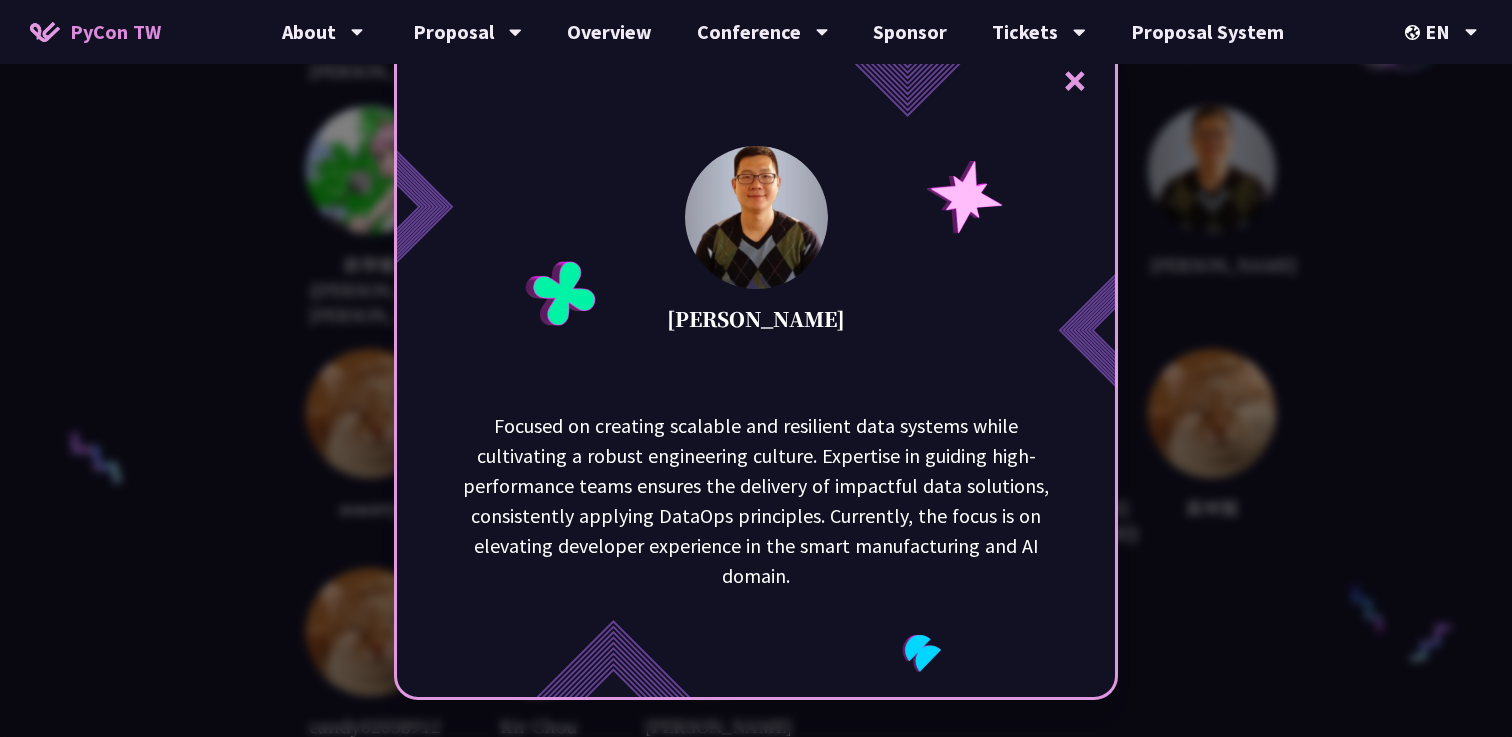 click on "×" at bounding box center (1075, 80) 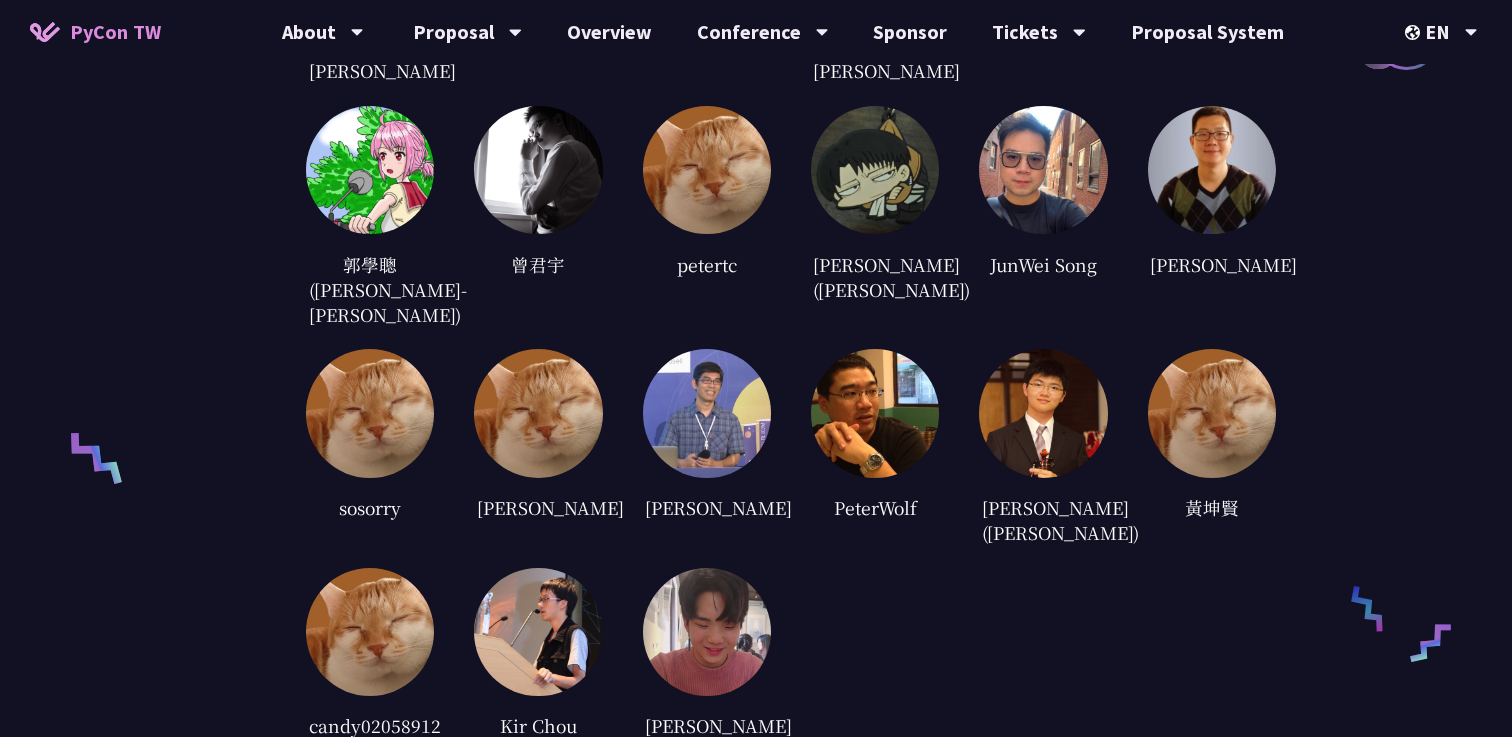 click at bounding box center (370, 413) 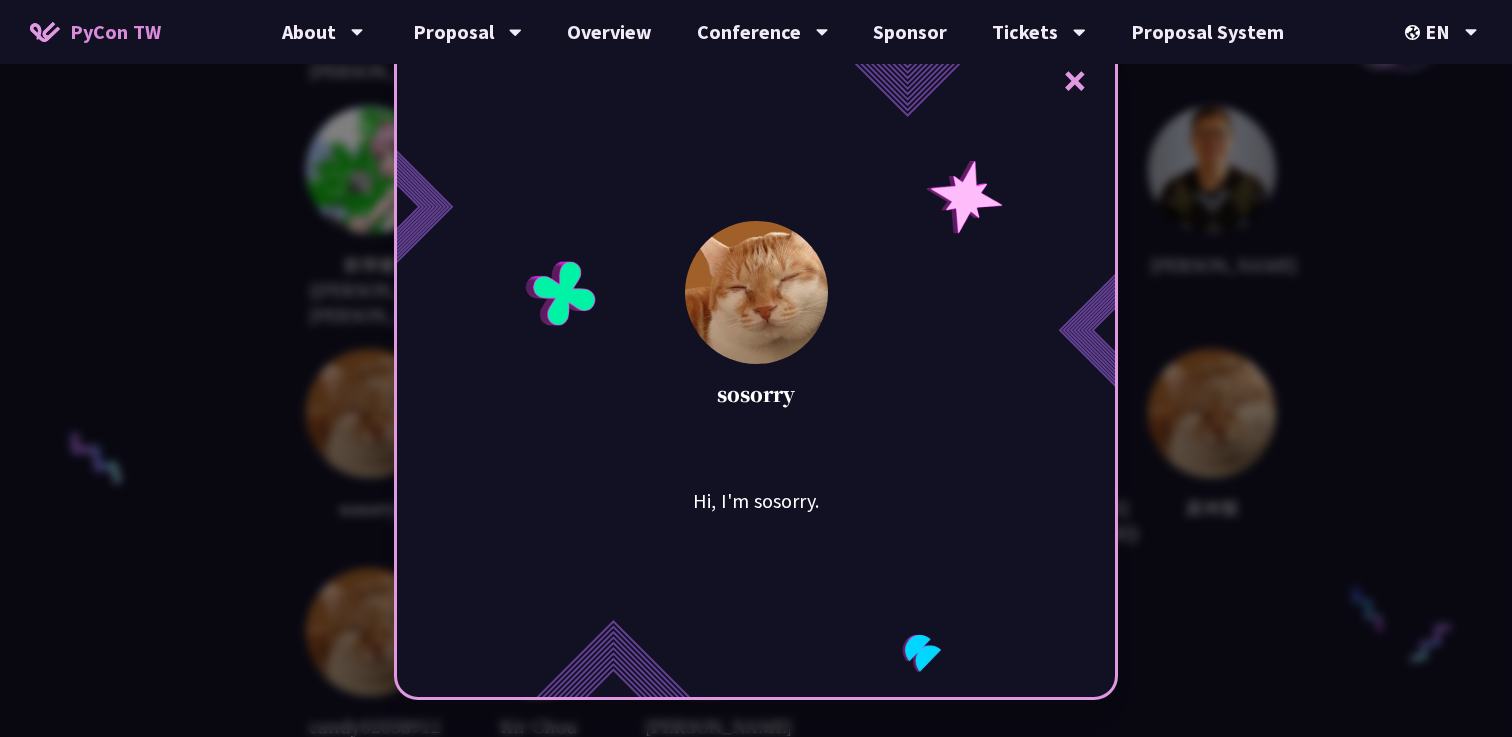 click on "×" at bounding box center [1075, 80] 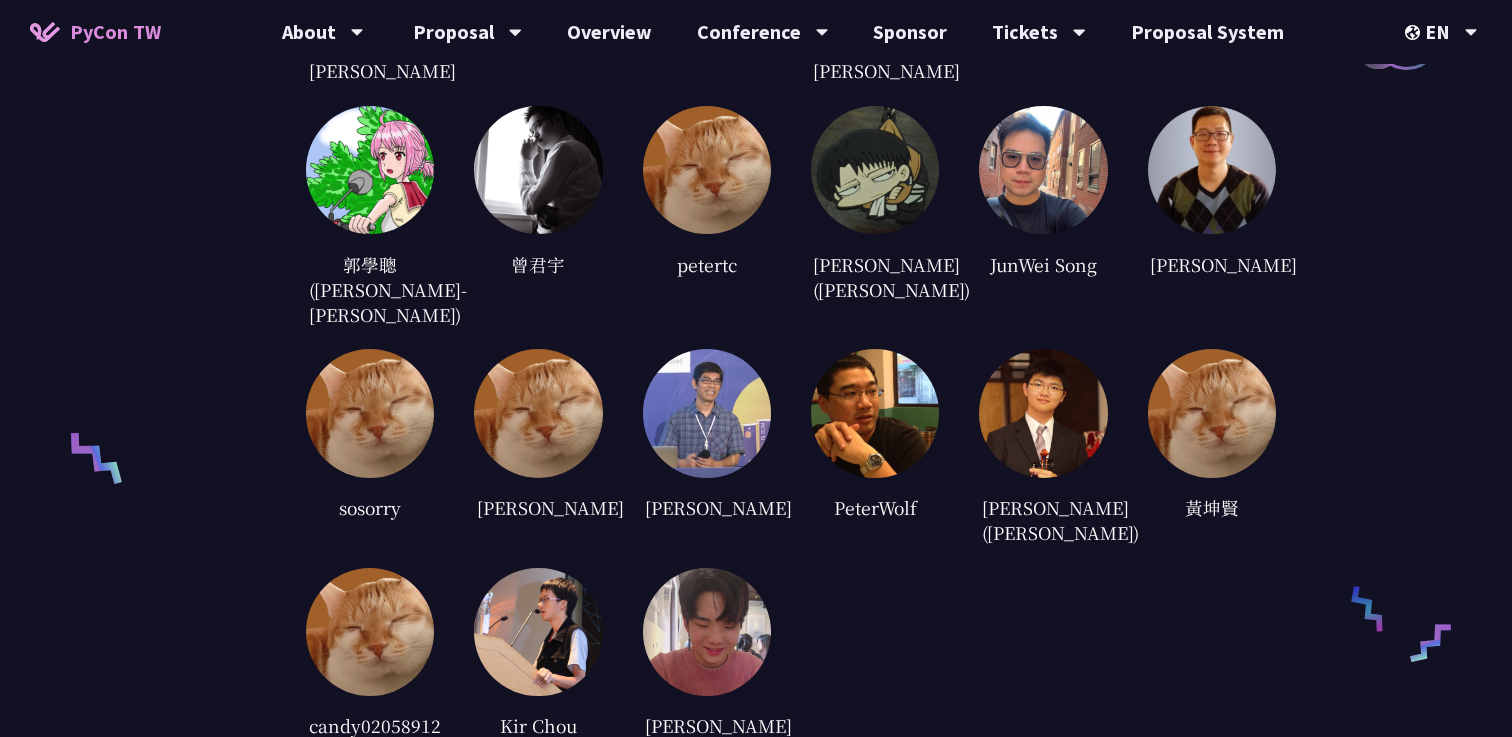 click at bounding box center [538, 413] 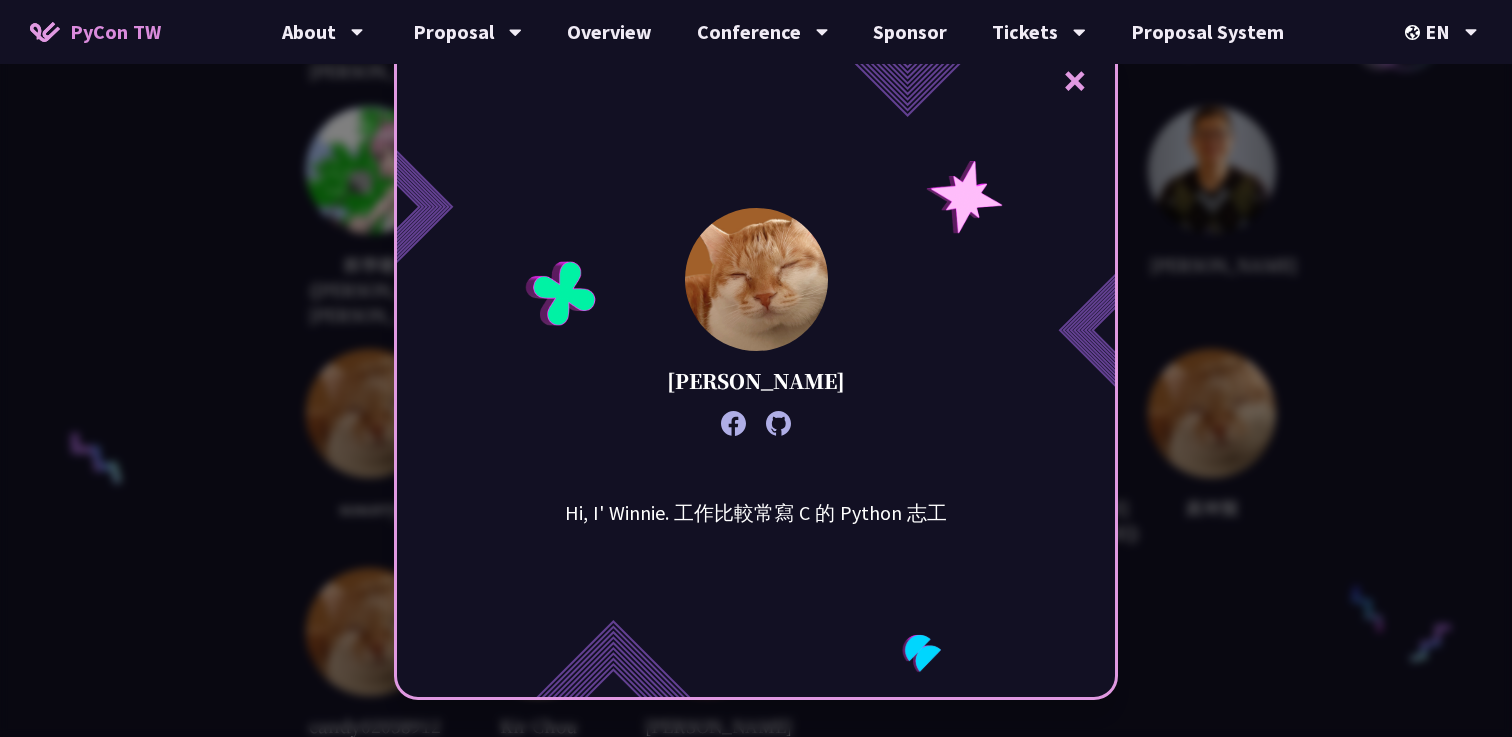 click on "×" at bounding box center (1075, 80) 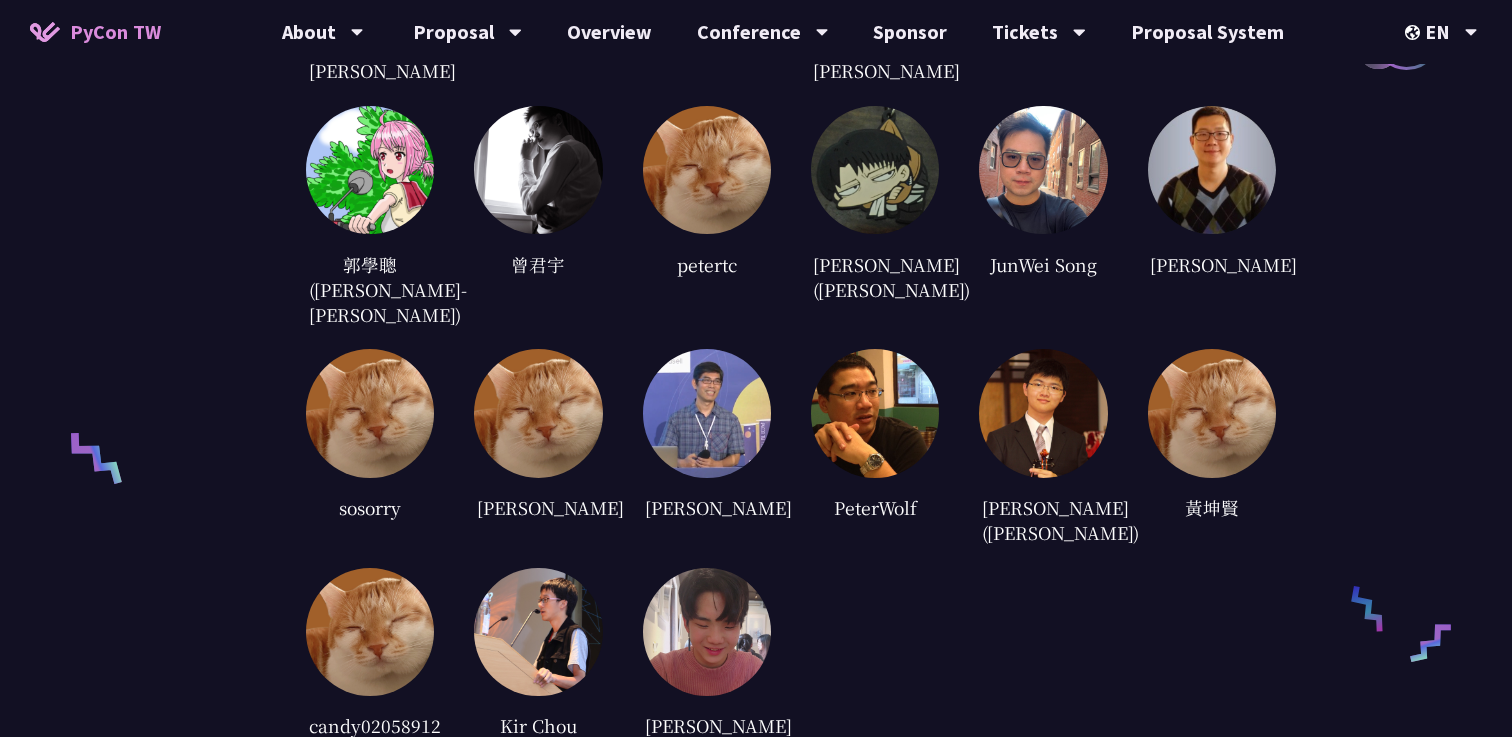 click at bounding box center [707, 413] 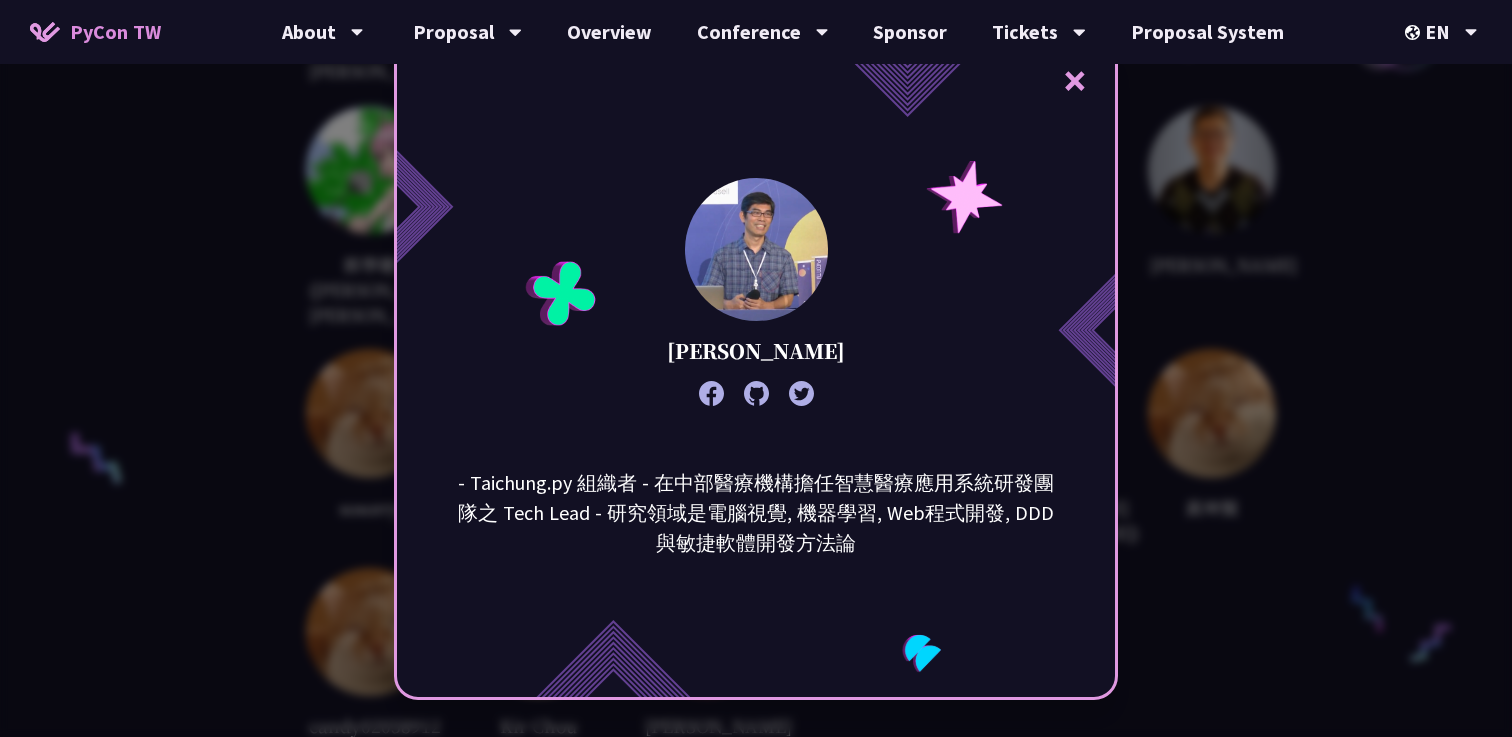 click on "×" at bounding box center [1075, 80] 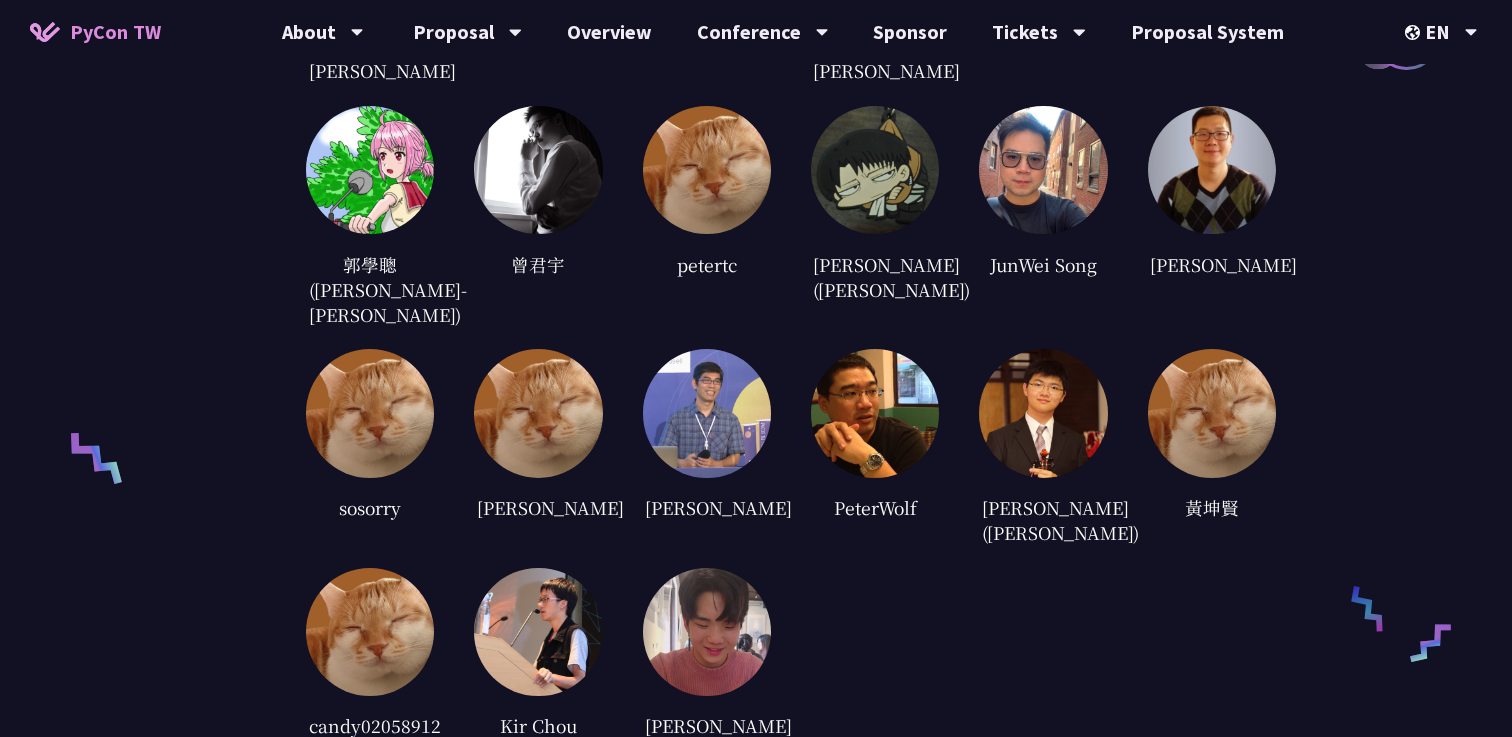 click at bounding box center [875, 413] 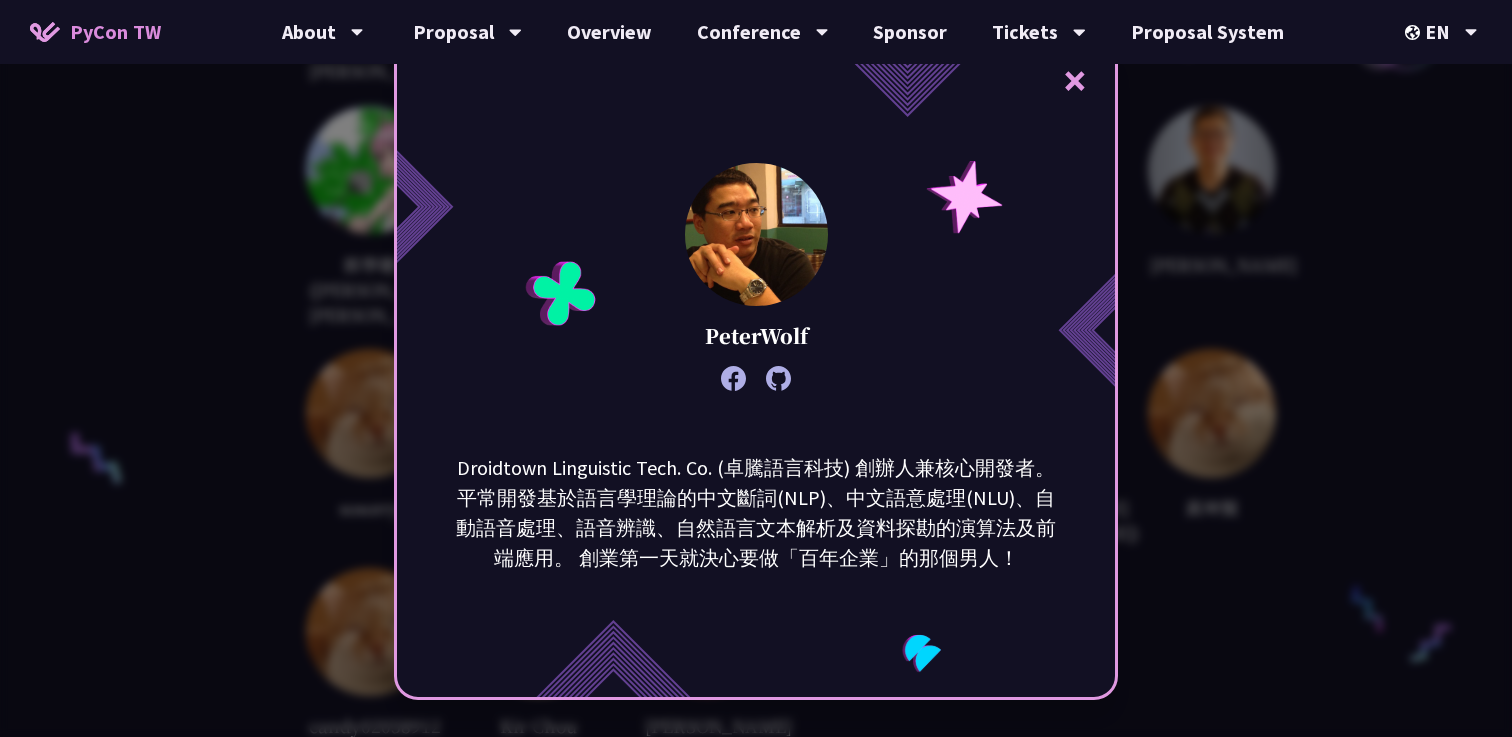 click on "×" at bounding box center [1075, 80] 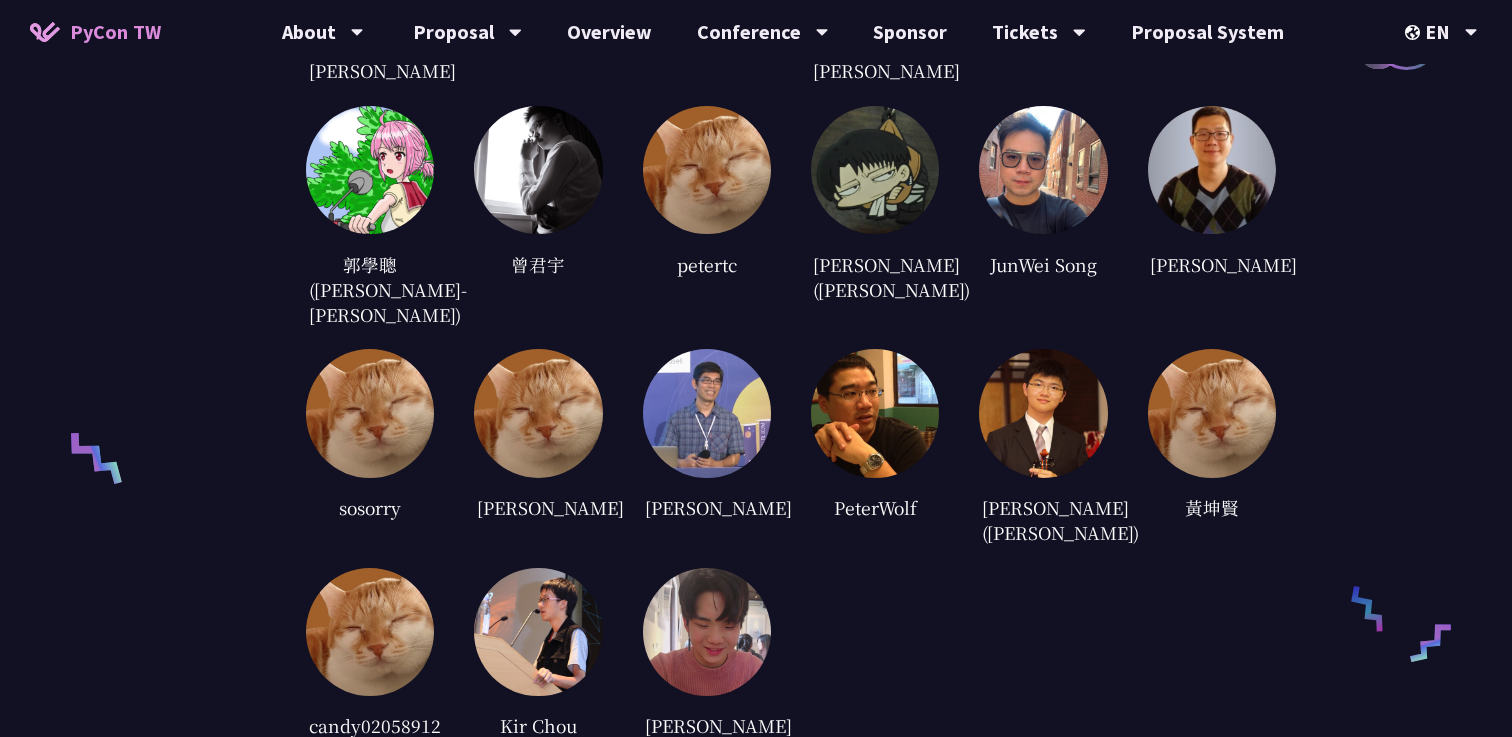 click at bounding box center [1043, 413] 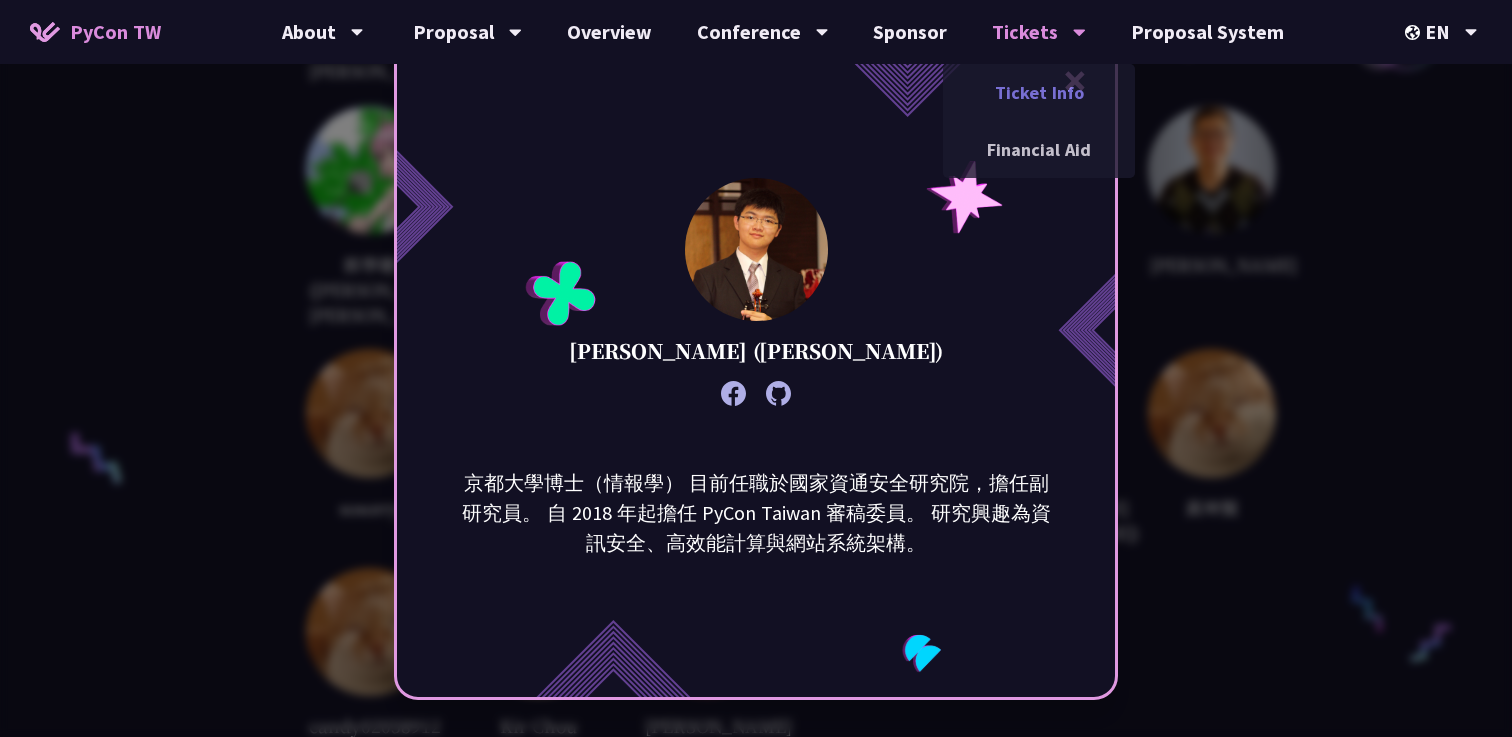 click on "Ticket Info" at bounding box center (1039, 92) 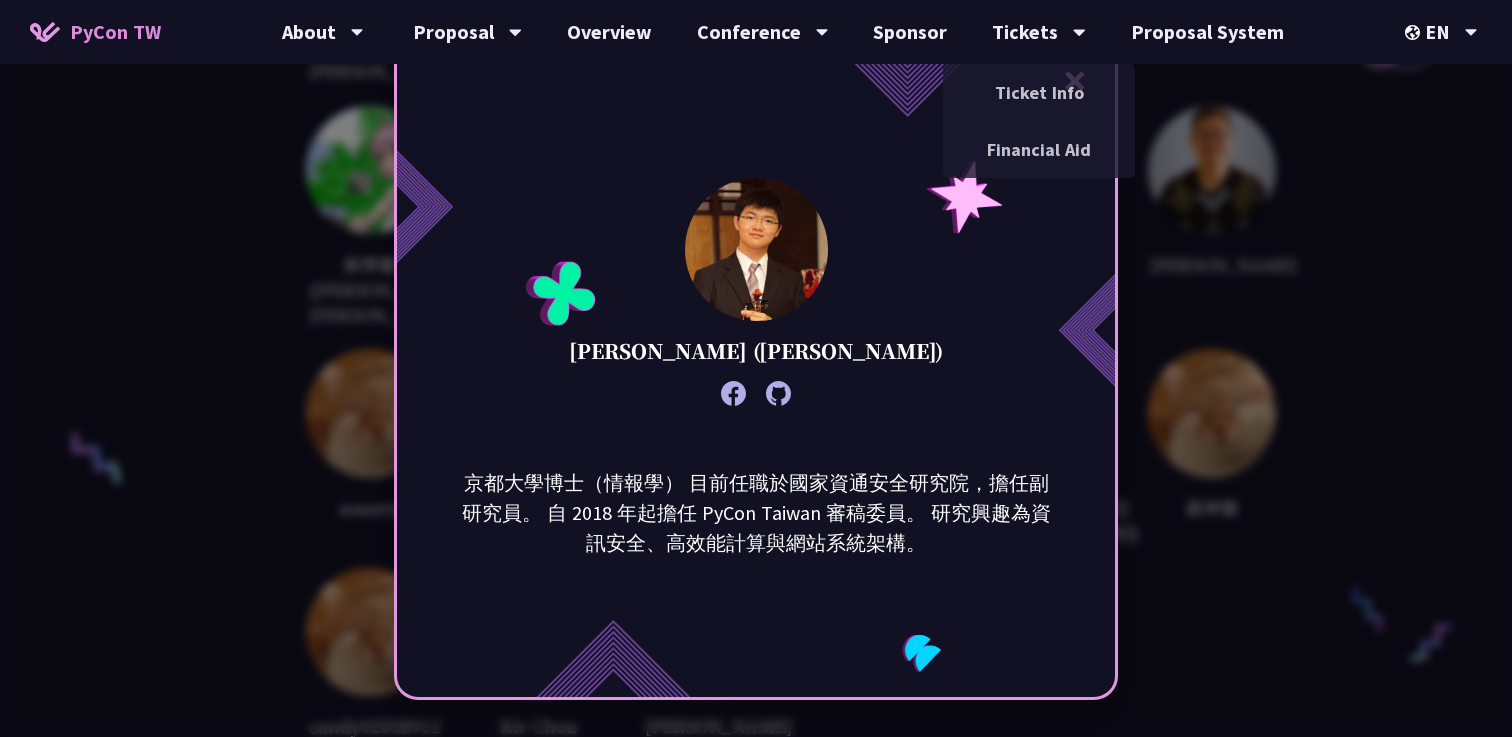 scroll, scrollTop: 0, scrollLeft: 0, axis: both 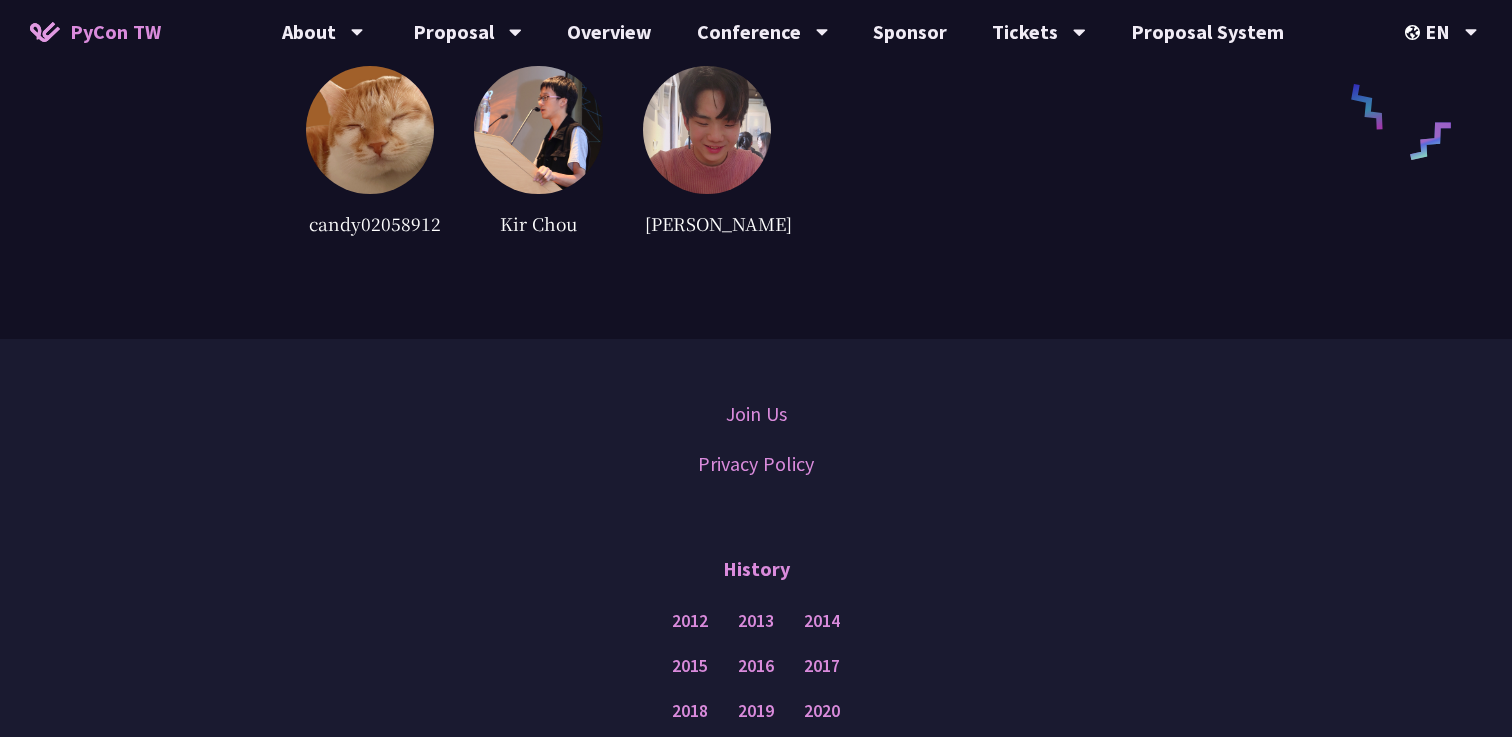 click at bounding box center [370, 130] 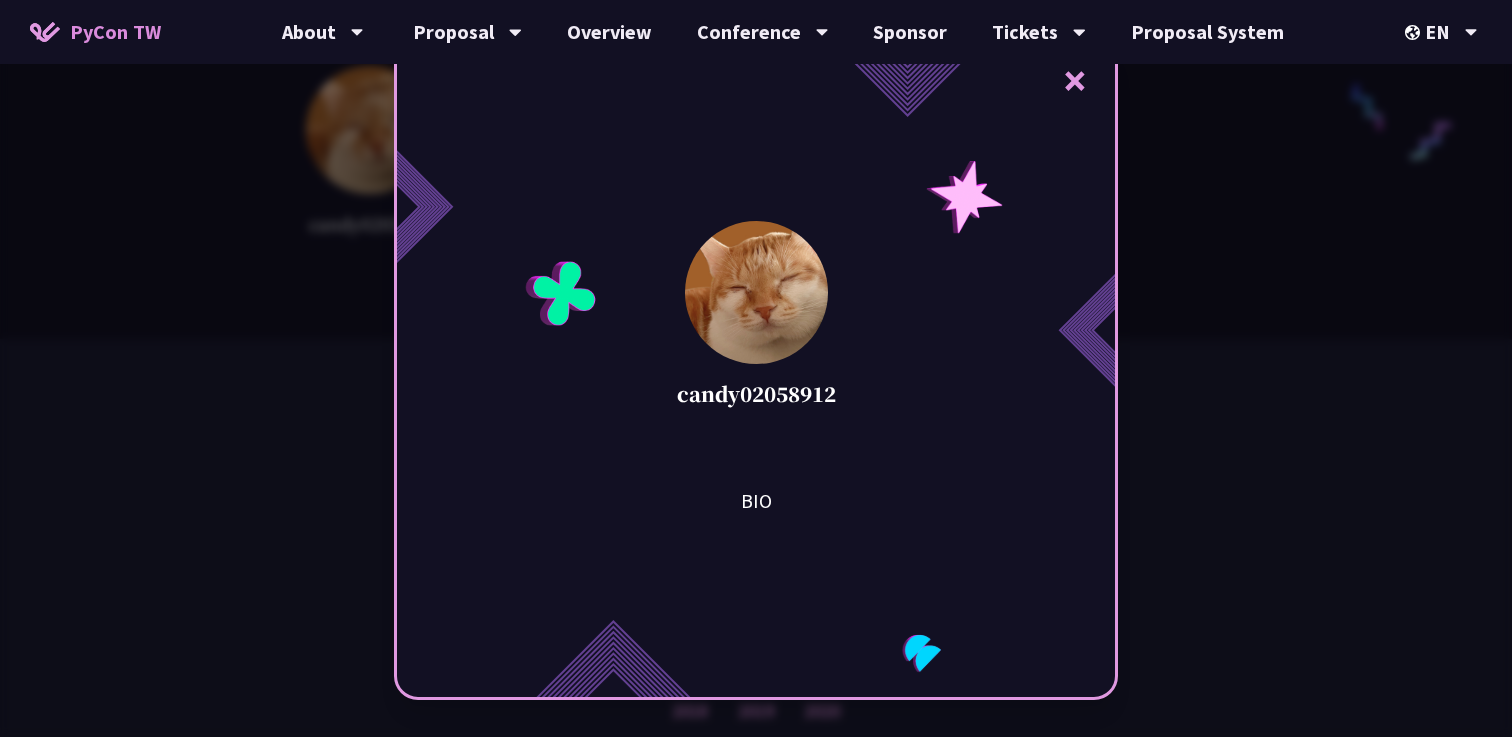 click on "BIO" at bounding box center (756, 501) 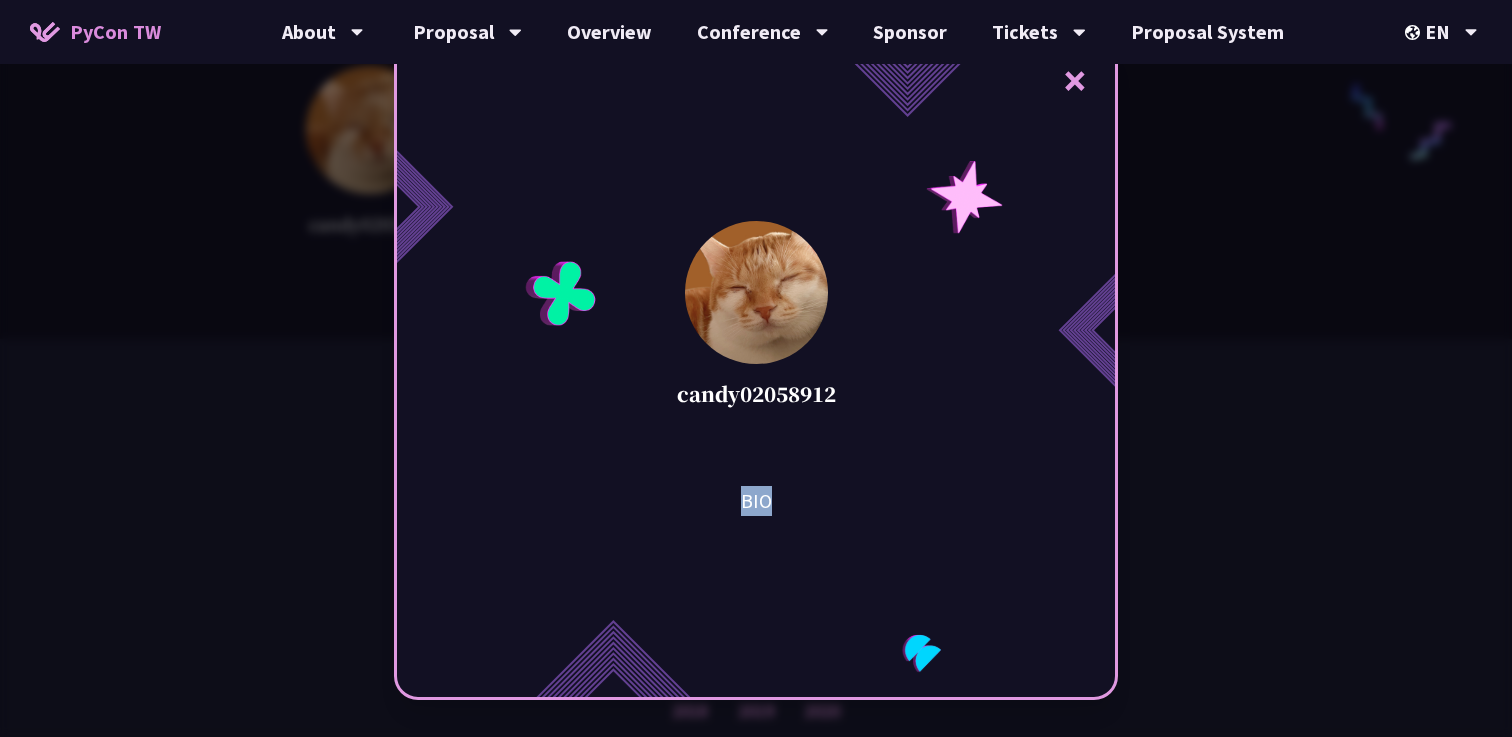 click on "BIO" at bounding box center [756, 501] 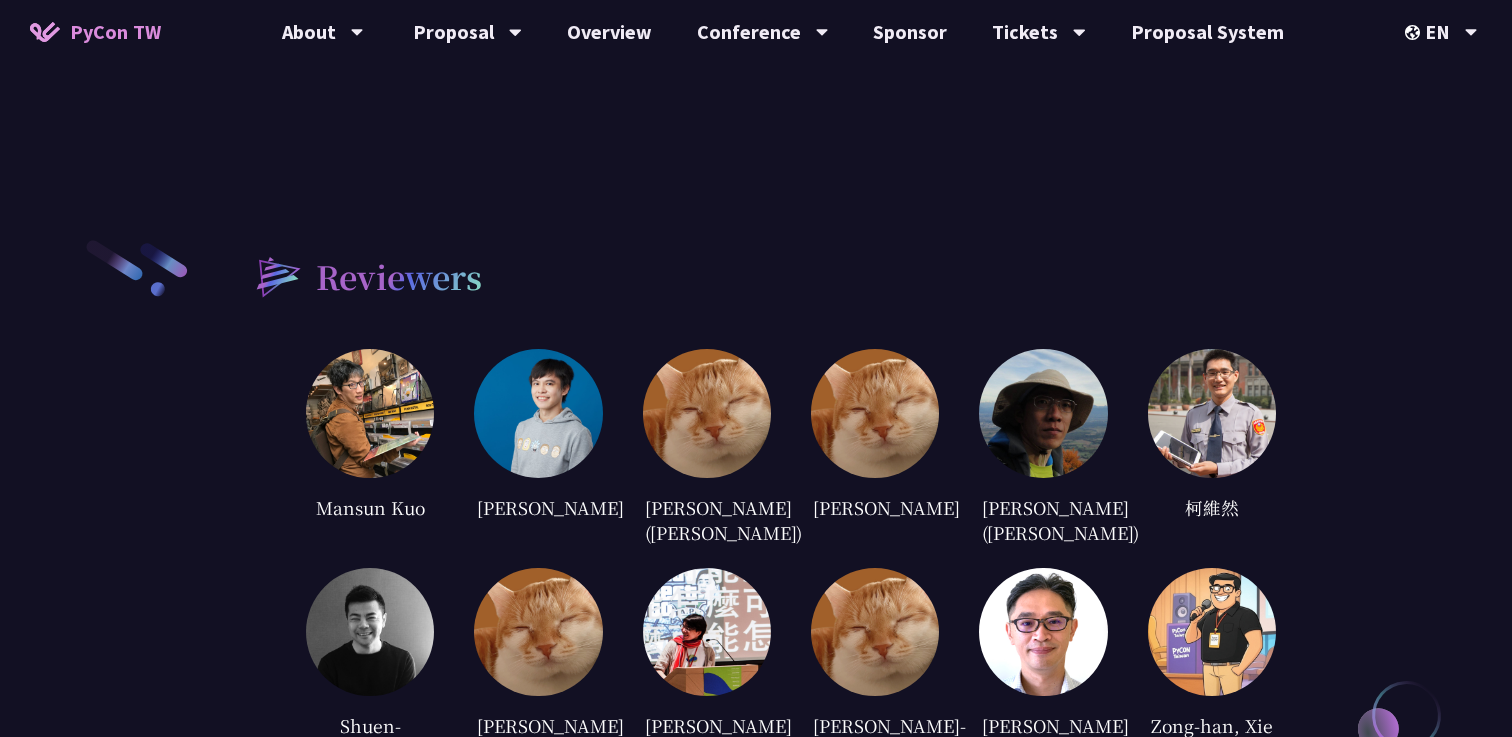 scroll, scrollTop: 2294, scrollLeft: 0, axis: vertical 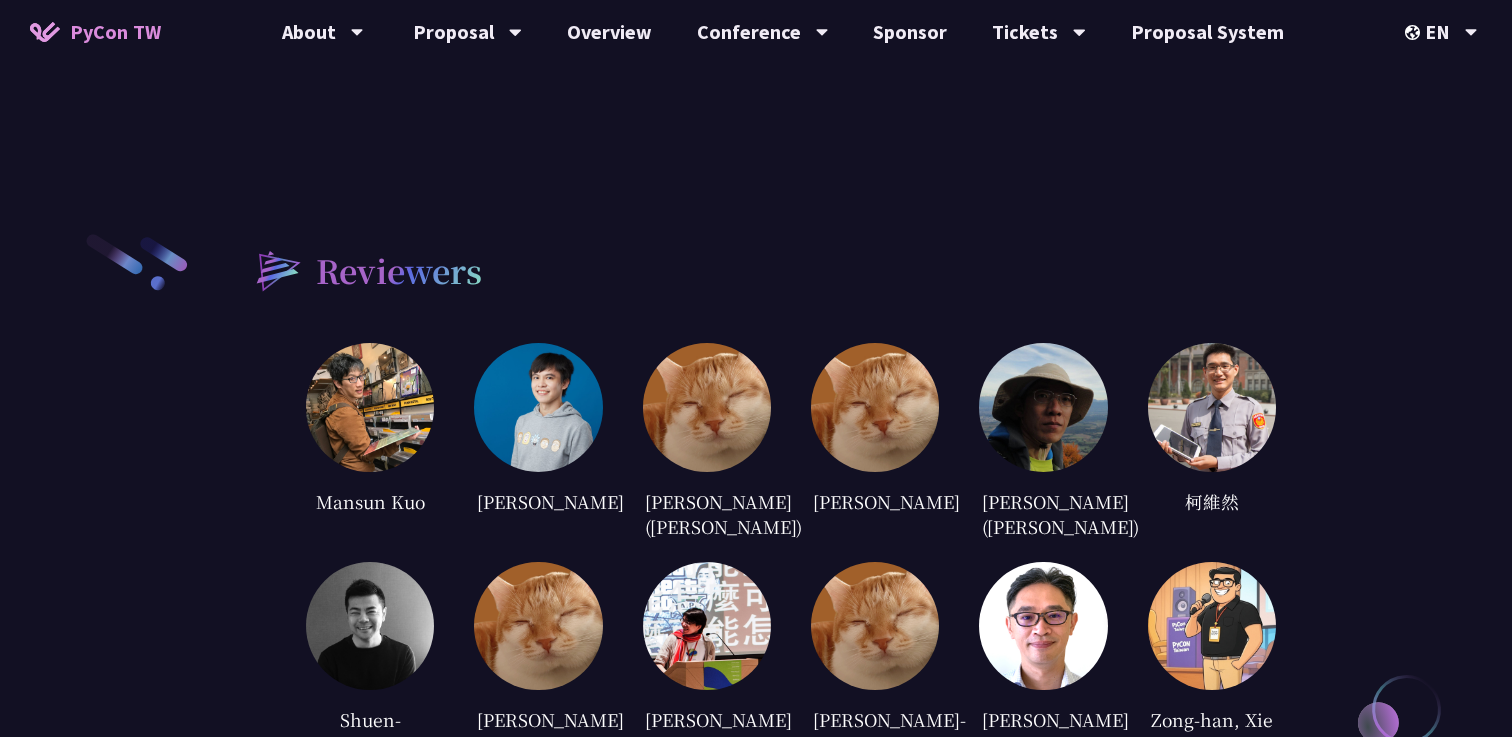 click at bounding box center (1043, 407) 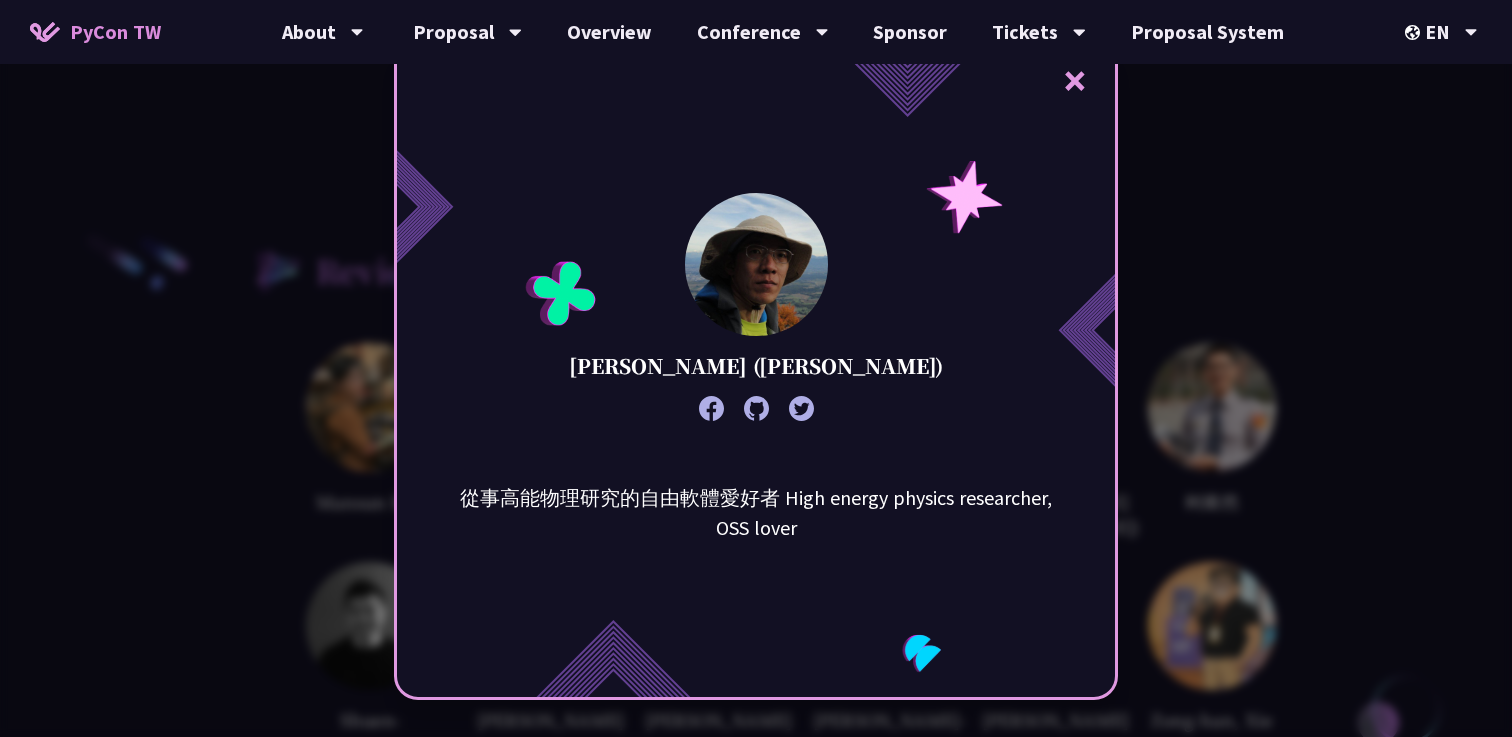 click on "×" at bounding box center (1075, 80) 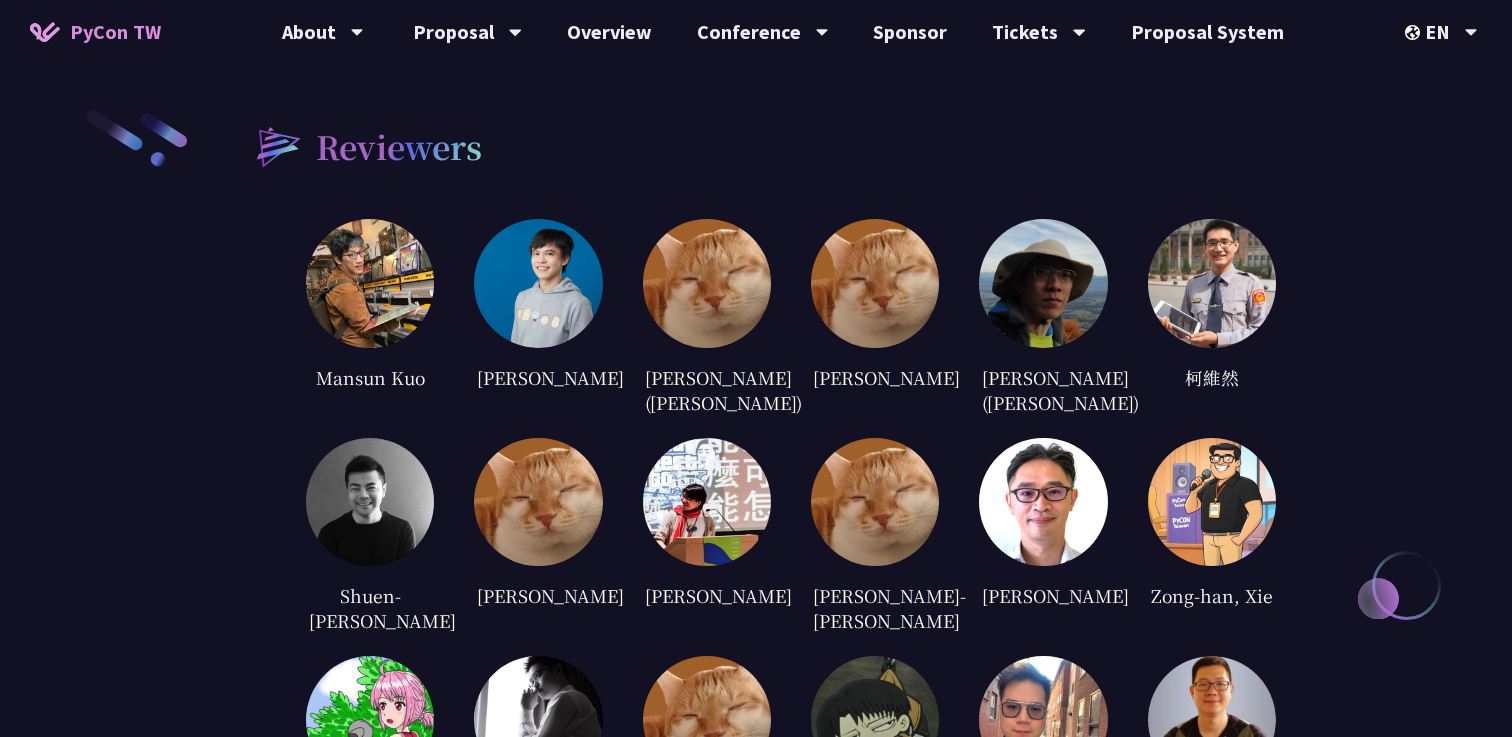 scroll, scrollTop: 2682, scrollLeft: 0, axis: vertical 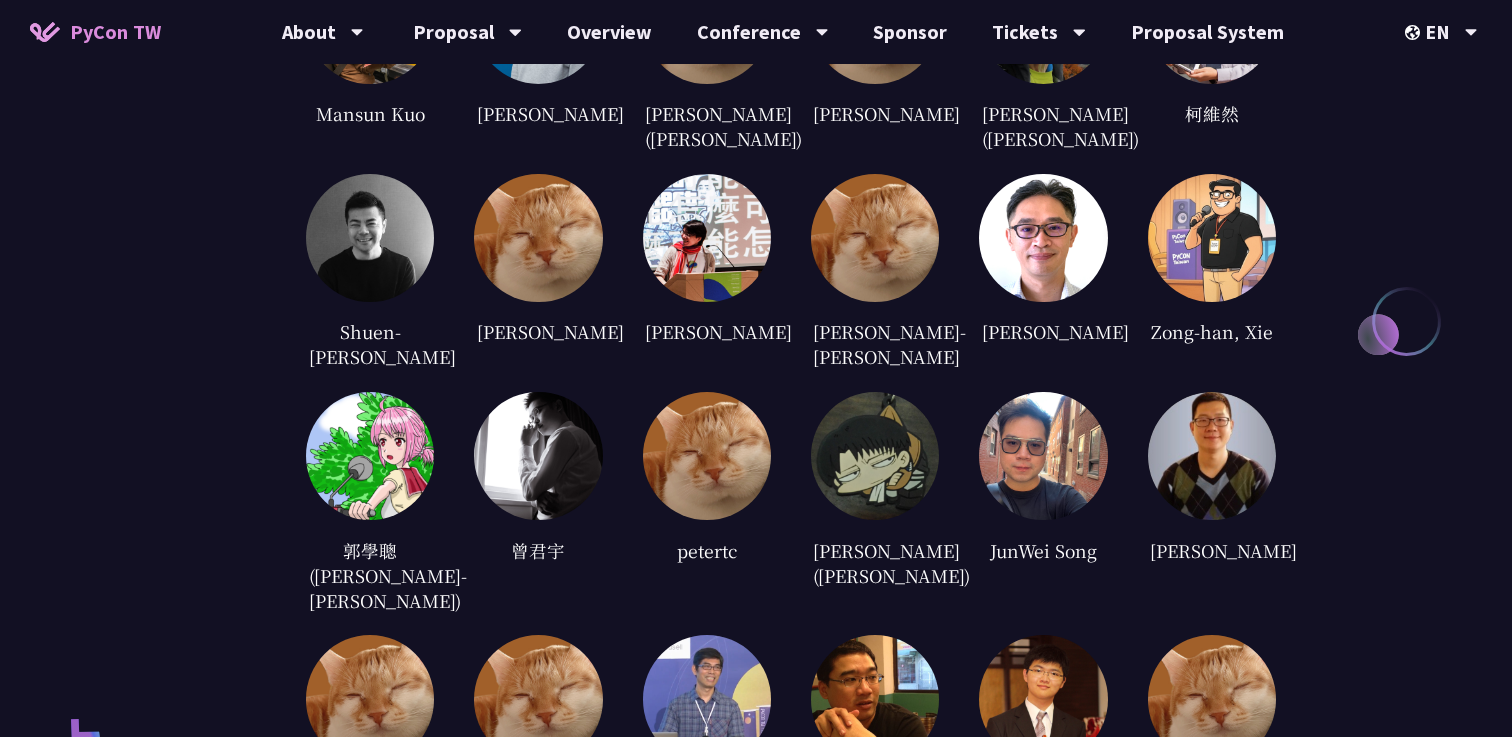 click at bounding box center (1043, 456) 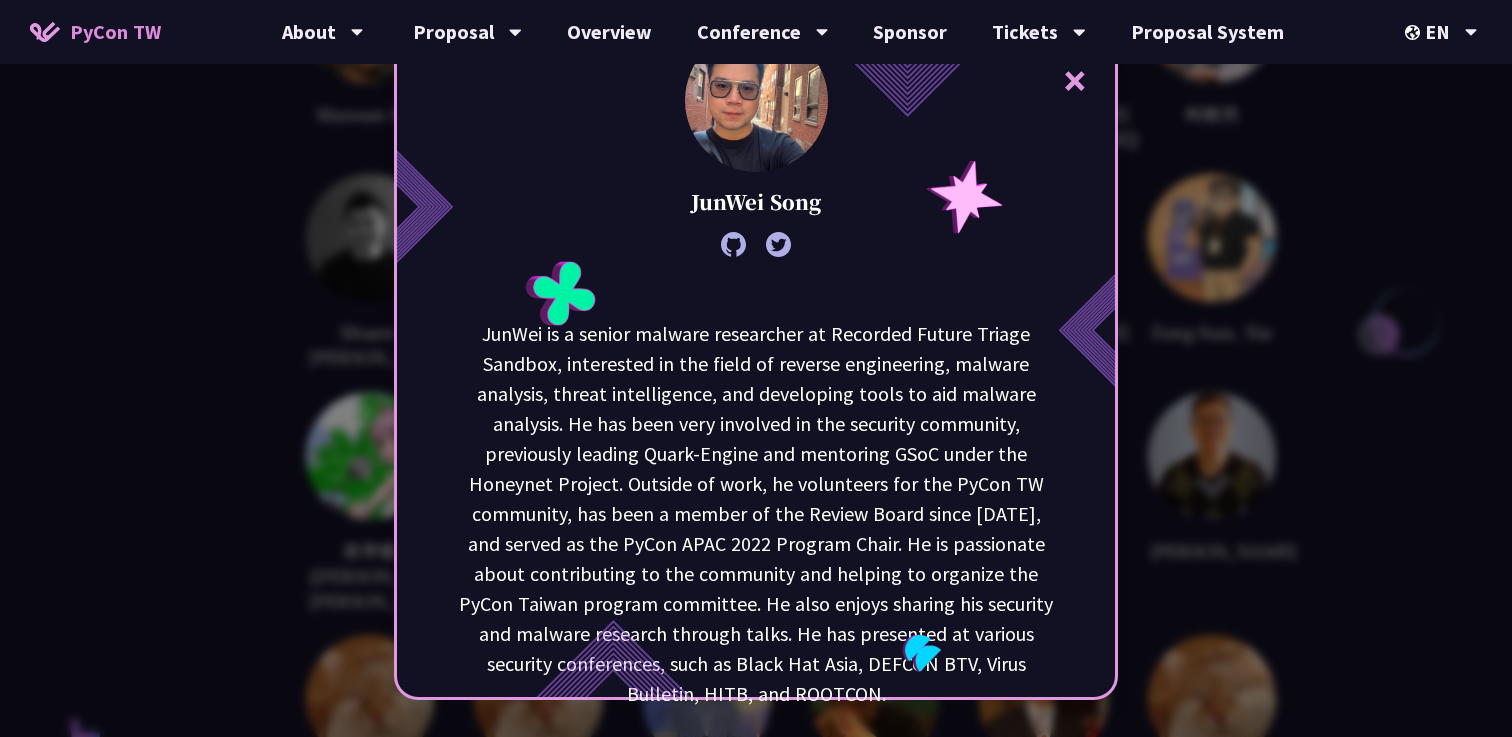 click on "×" at bounding box center (1075, 80) 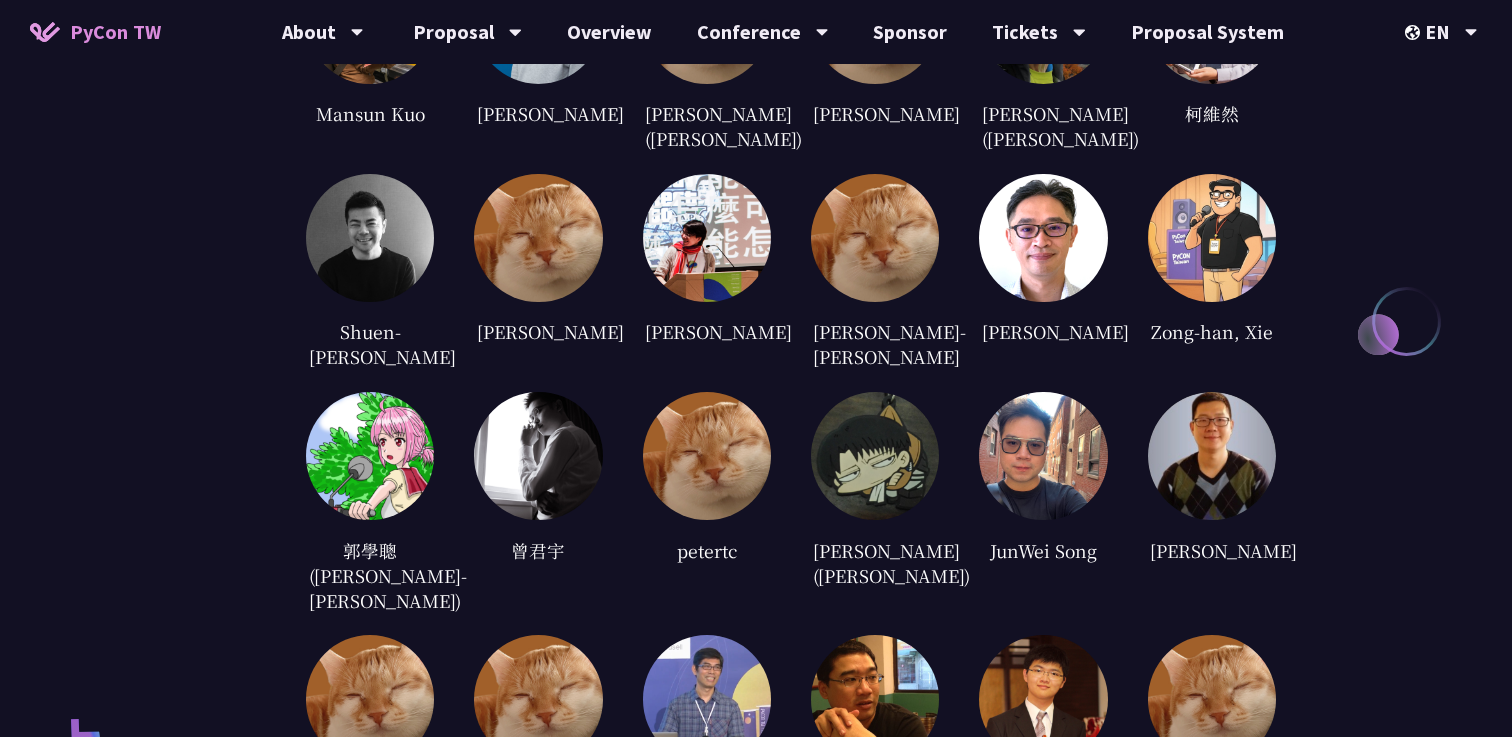 click at bounding box center (1043, 456) 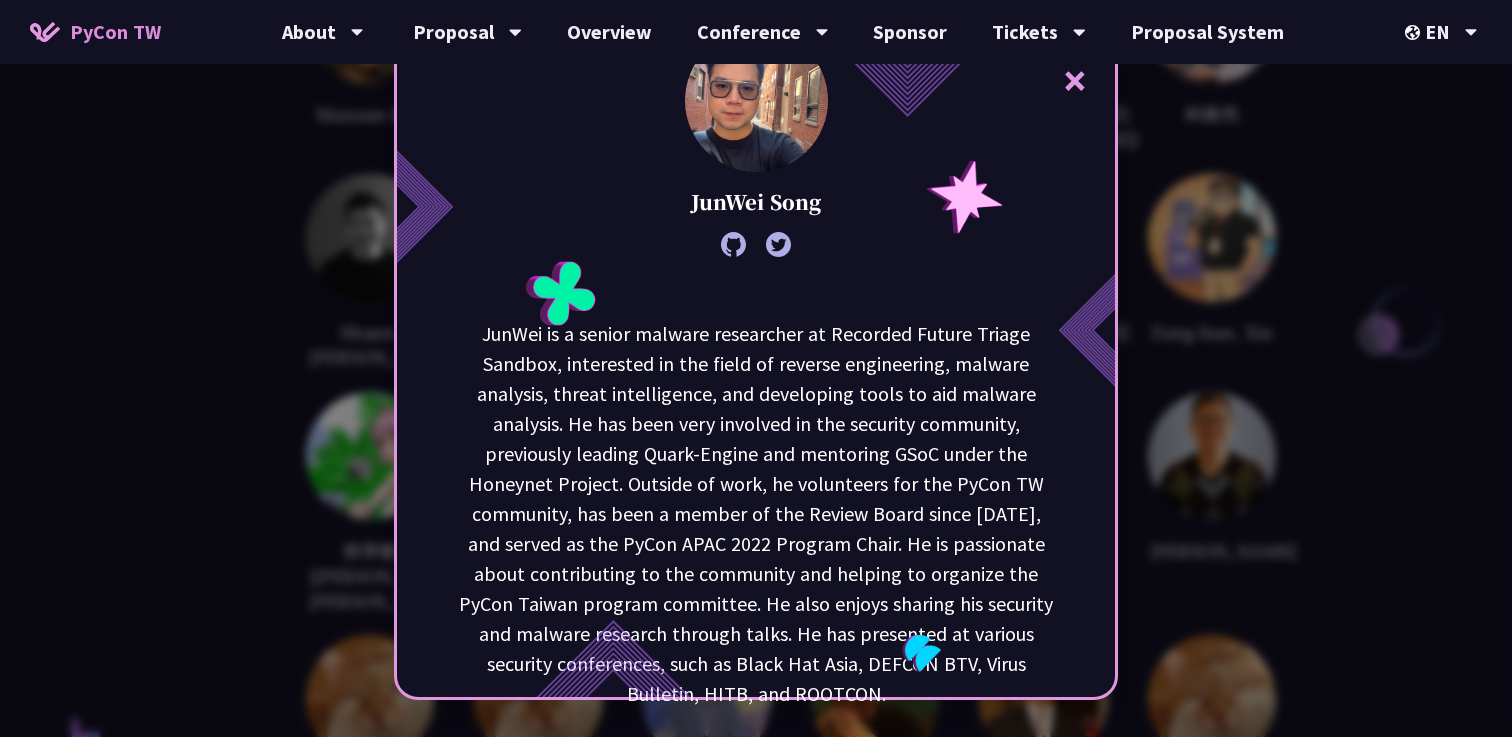 click 